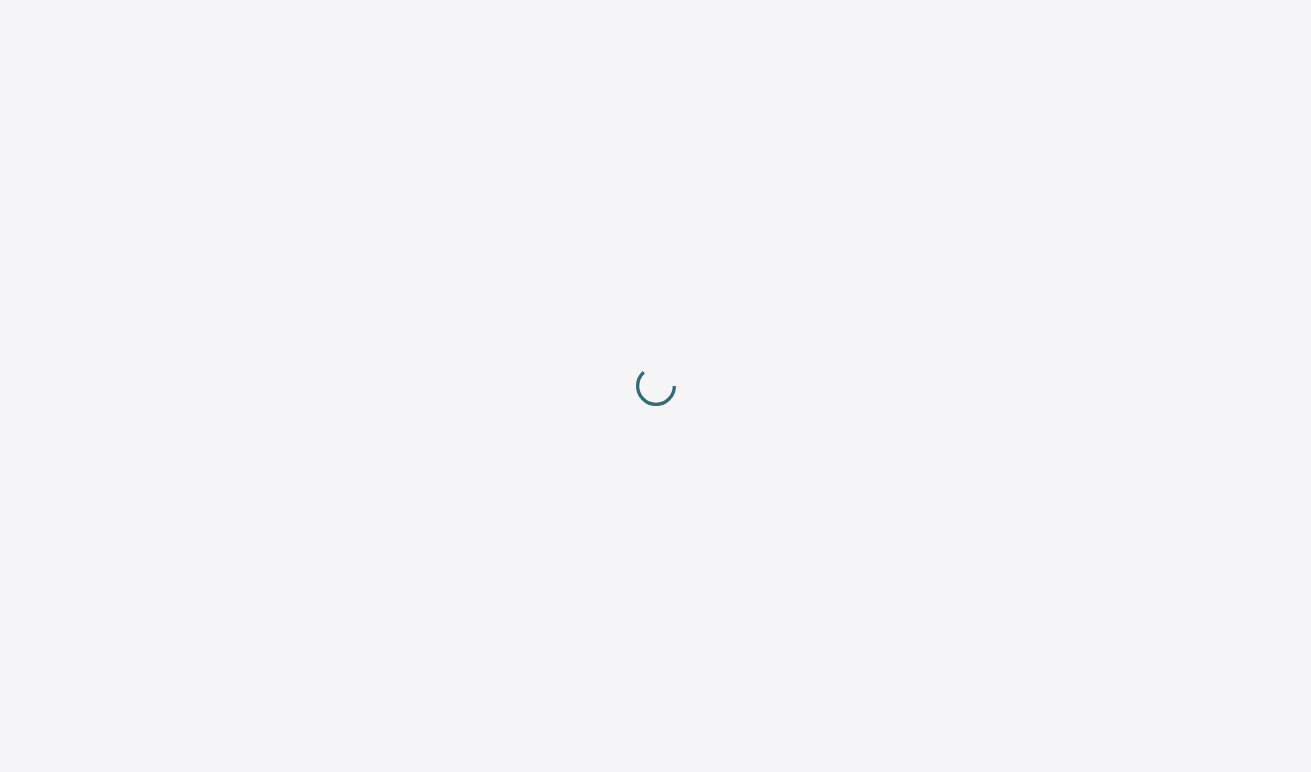 scroll, scrollTop: 0, scrollLeft: 0, axis: both 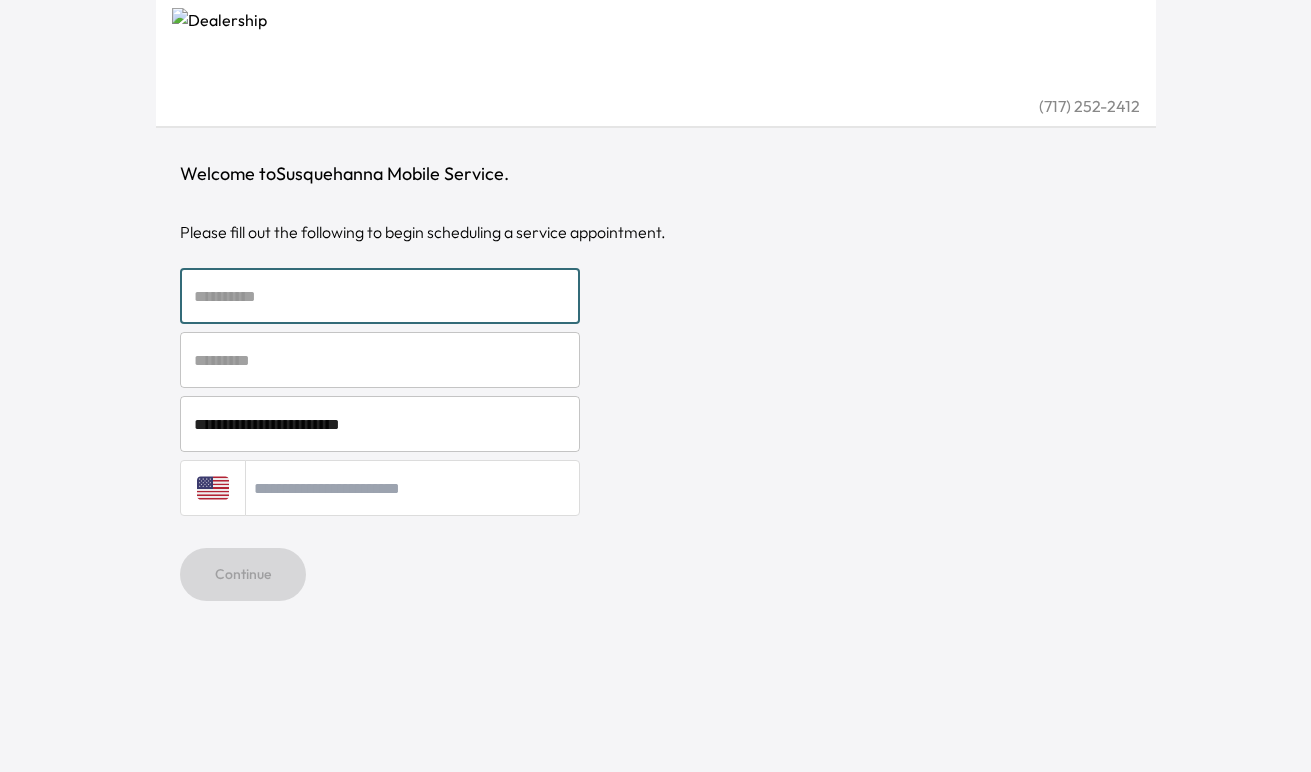 click at bounding box center [380, 296] 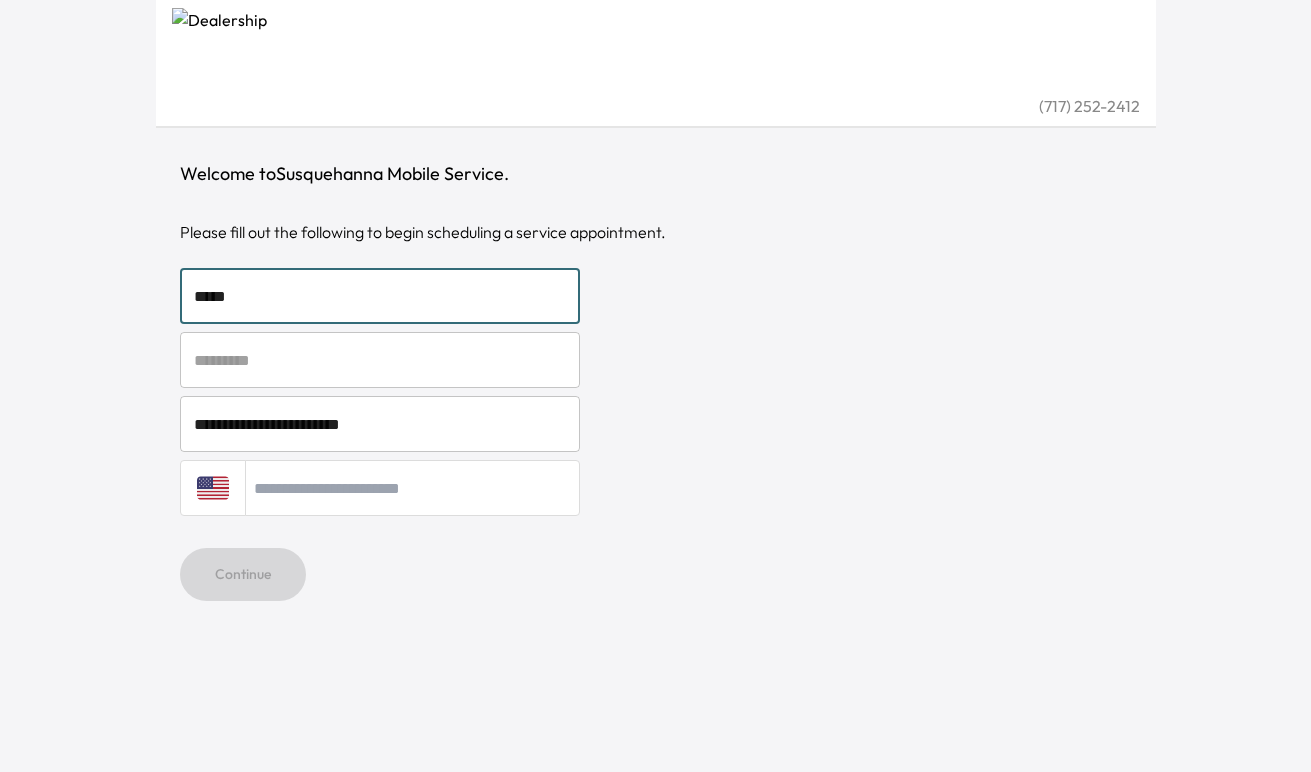 type on "*****" 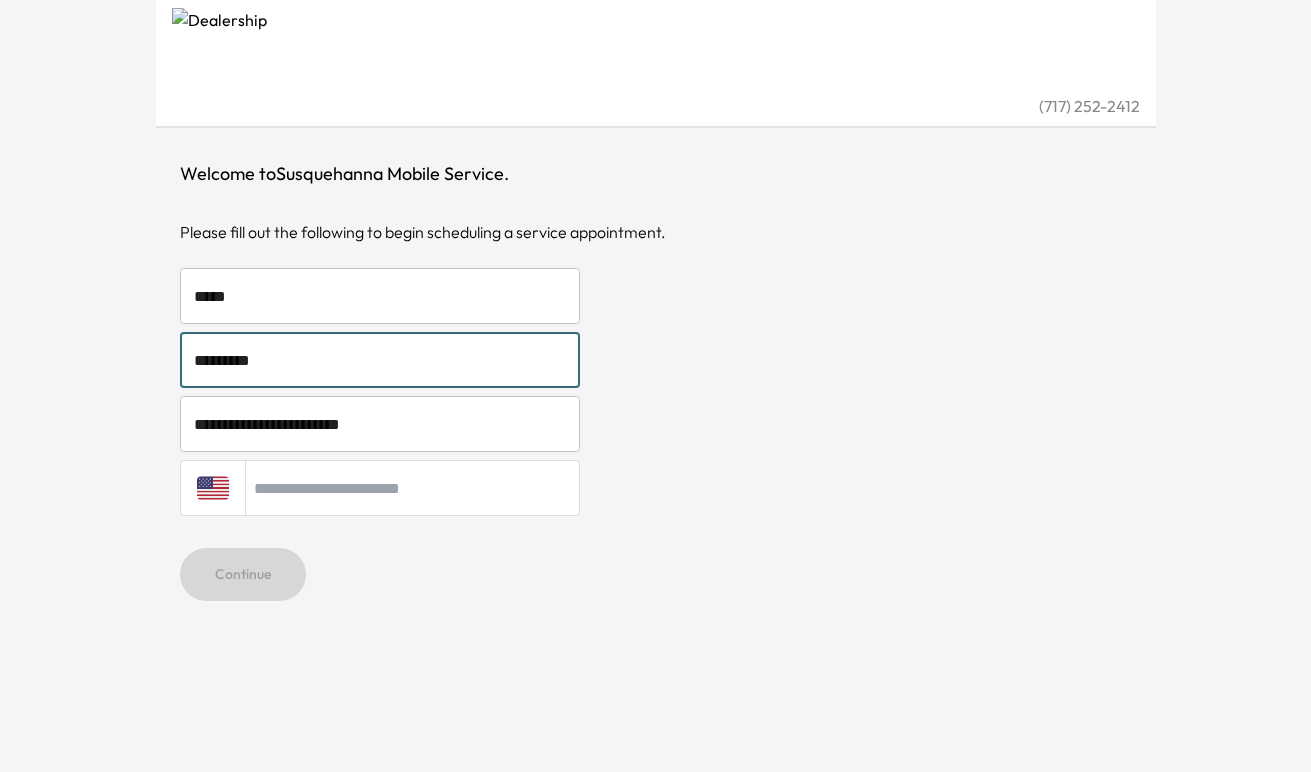 type on "*********" 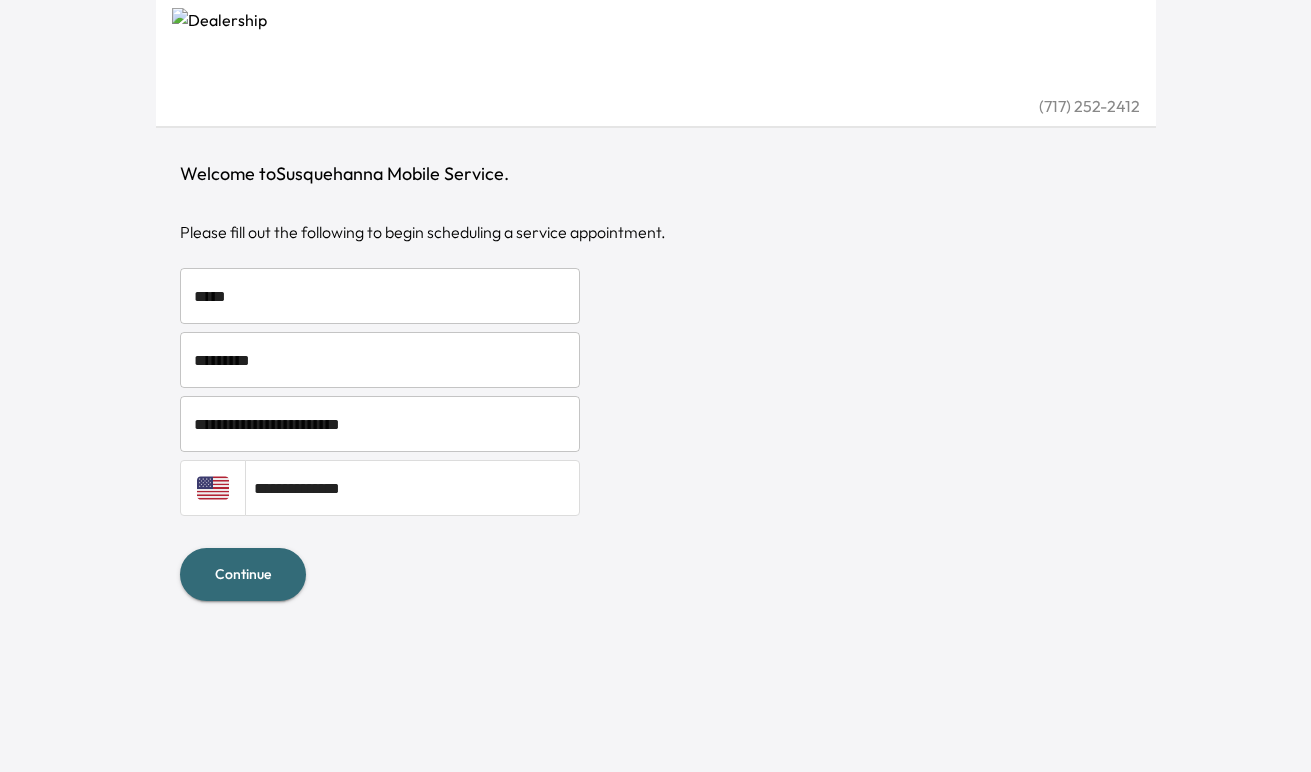 type on "**********" 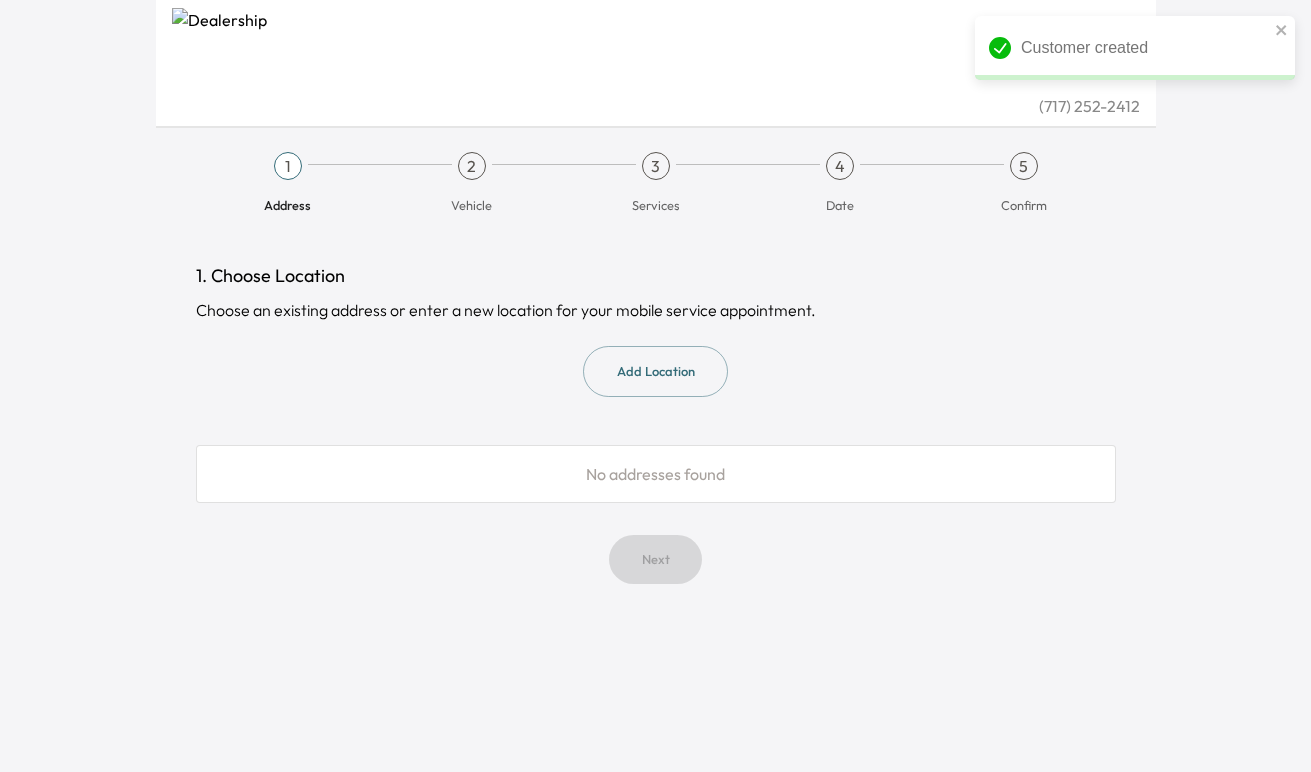 click on "Add Location" at bounding box center [655, 371] 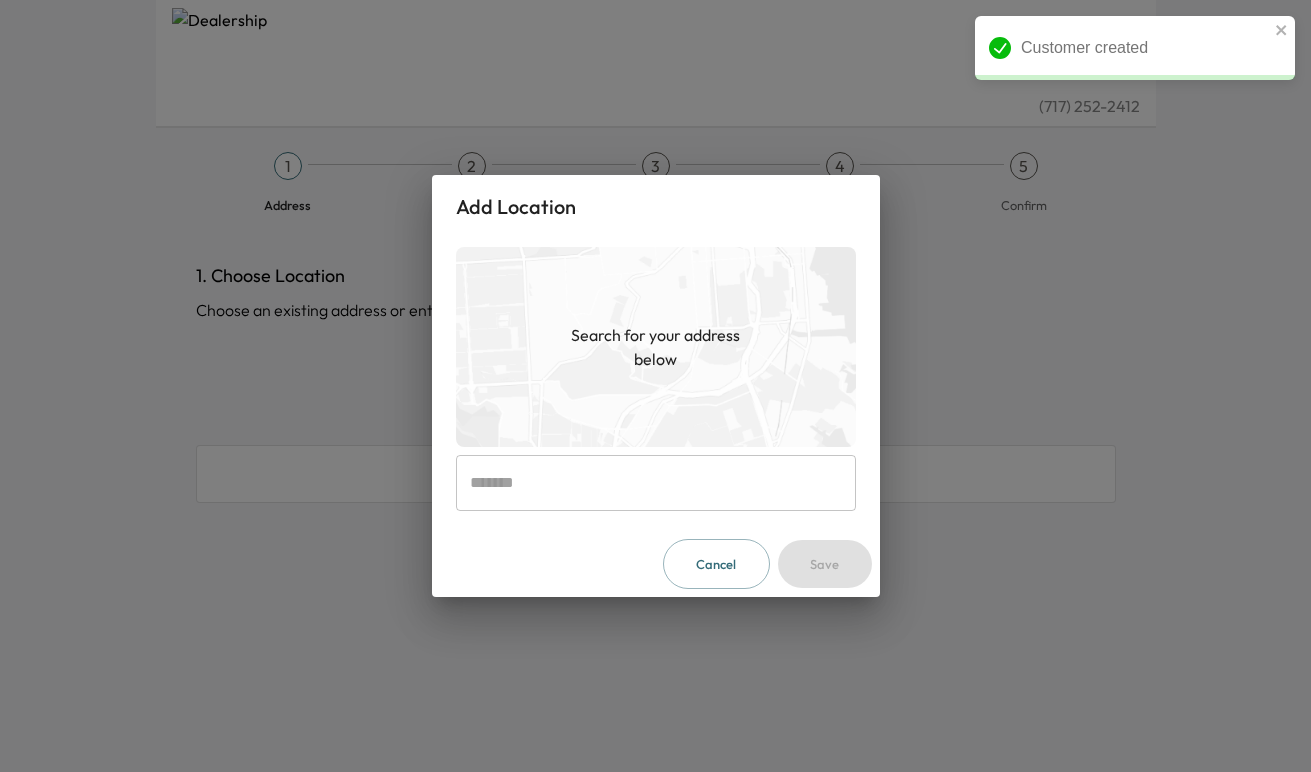 click at bounding box center (656, 483) 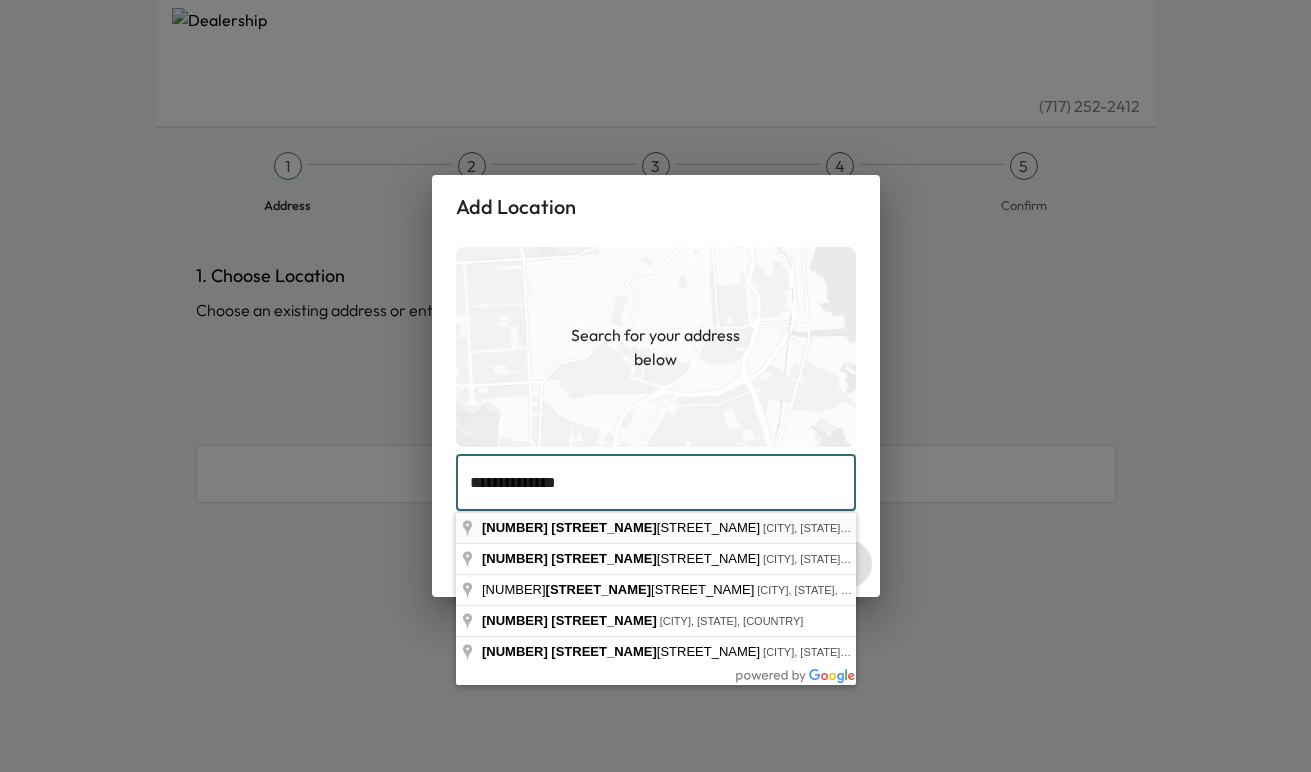 type on "**********" 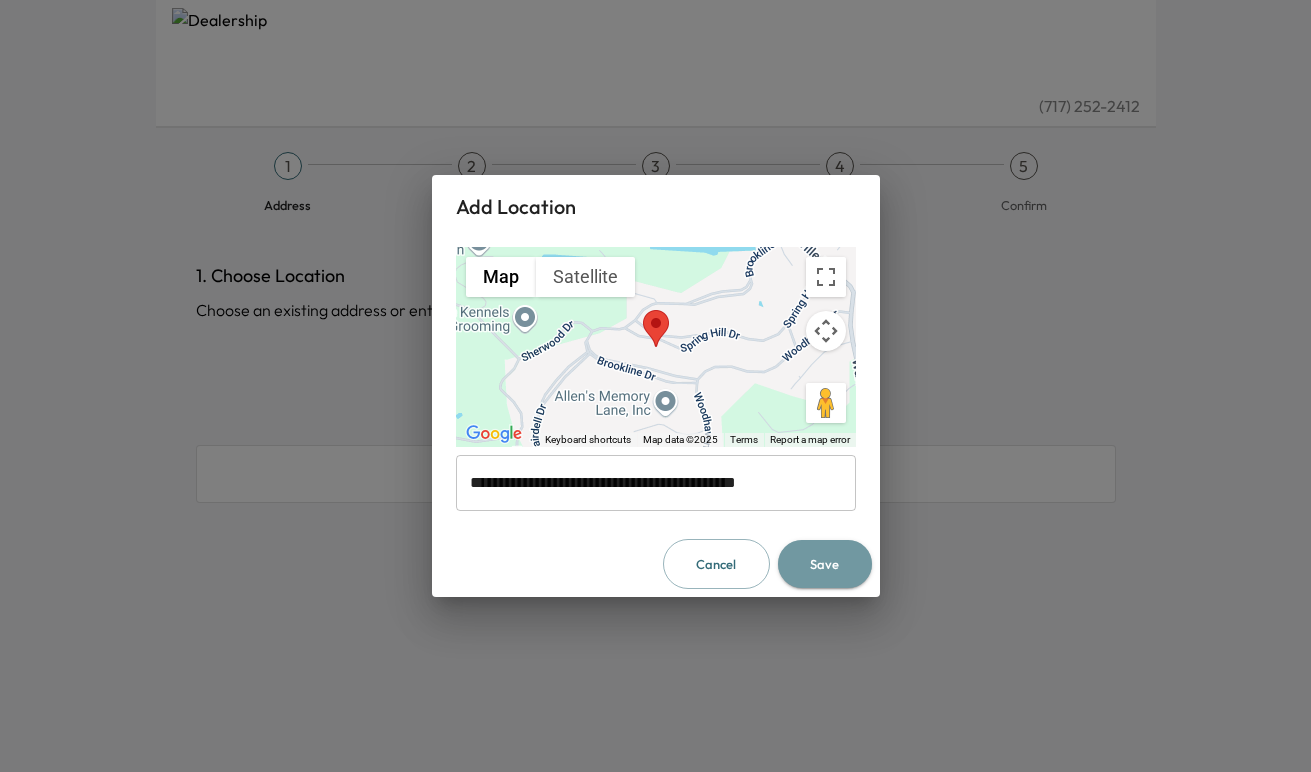click on "Save" at bounding box center (825, 564) 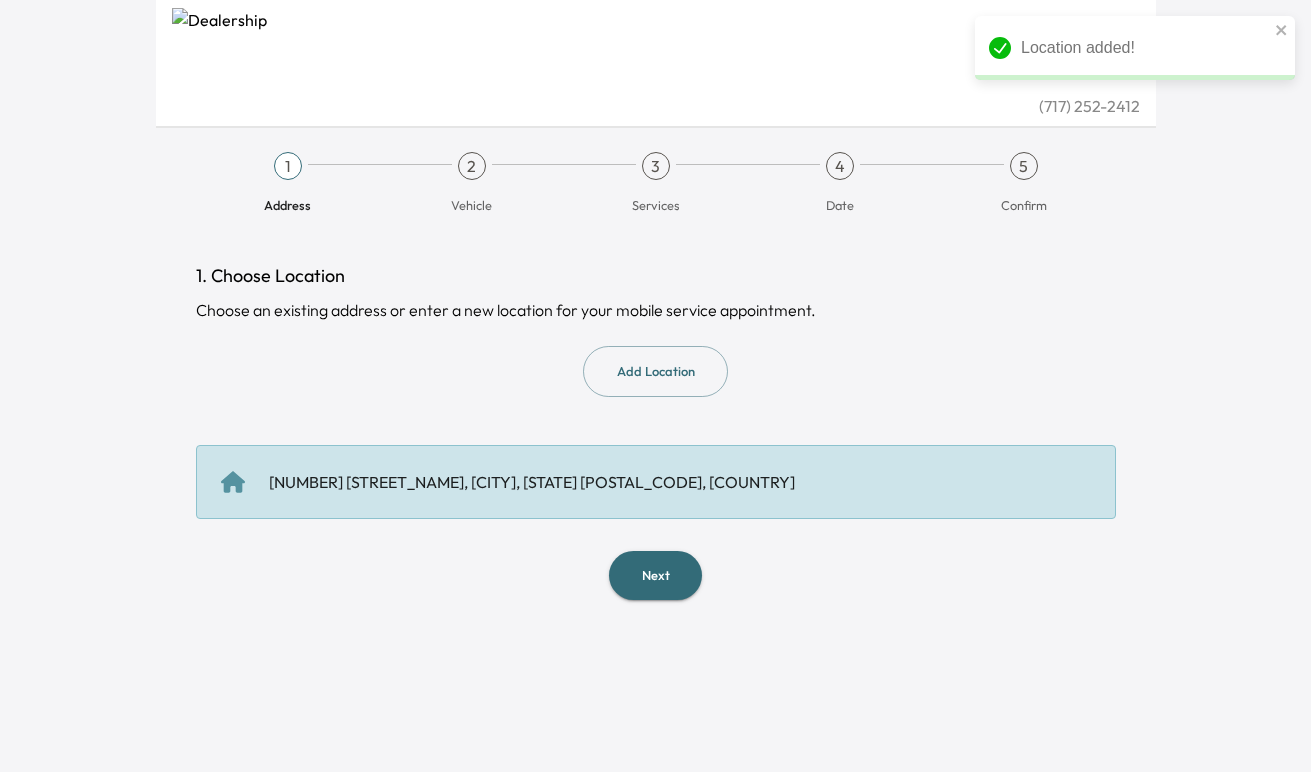 click on "Next" at bounding box center (655, 575) 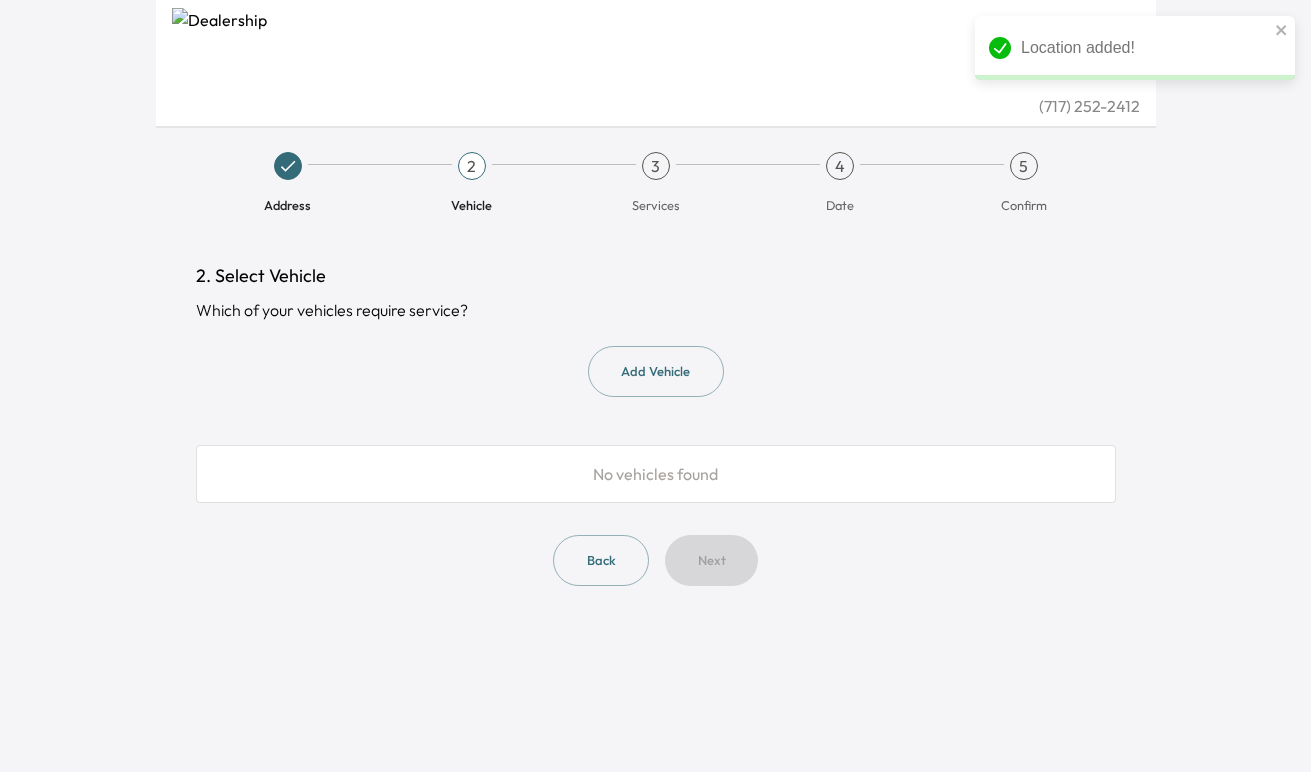 click on "Add Vehicle" at bounding box center (656, 371) 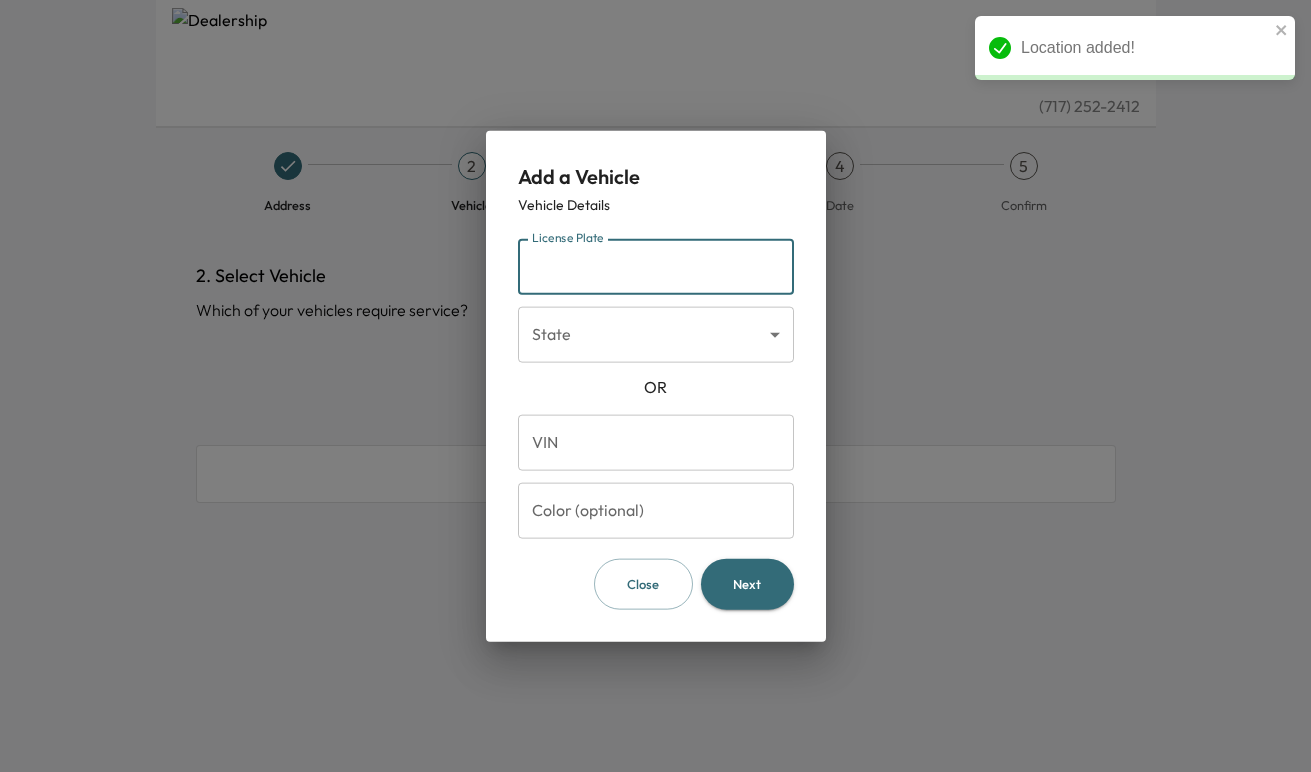 click on "License Plate" at bounding box center [656, 267] 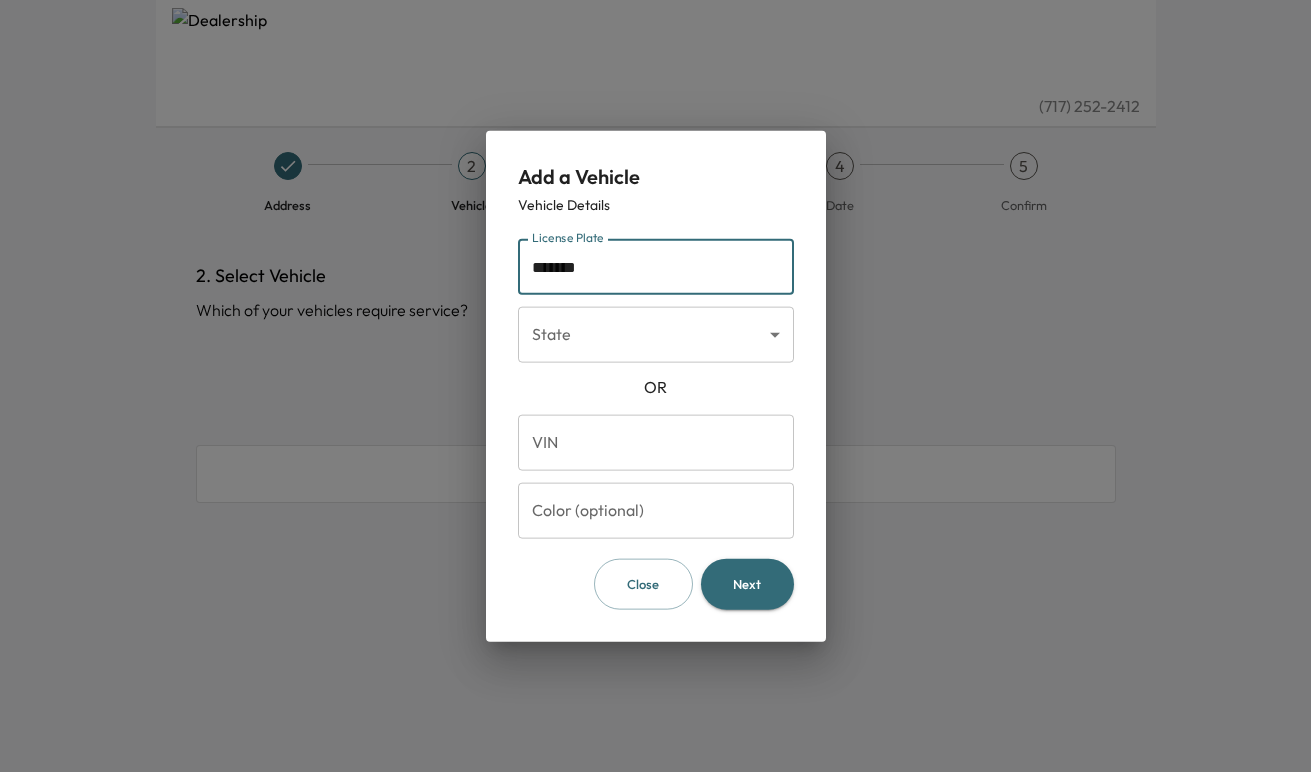 type on "*******" 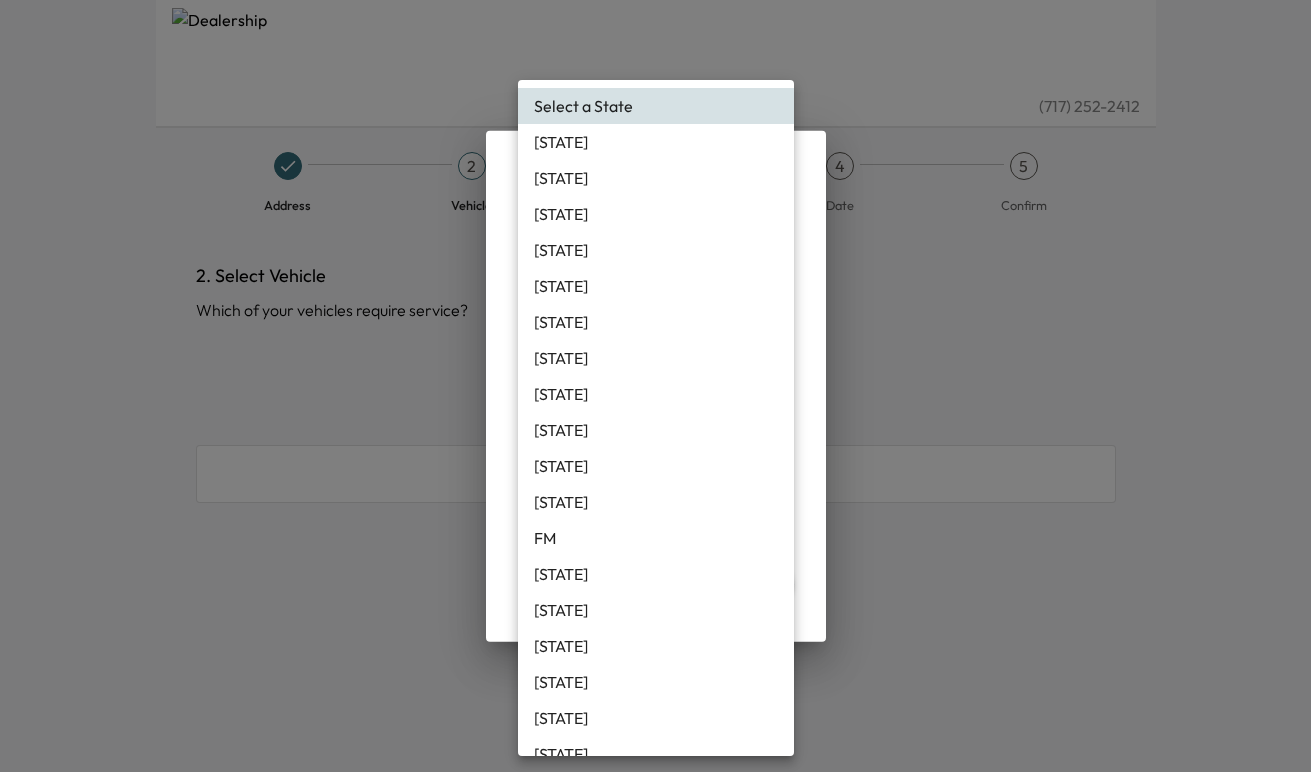 type 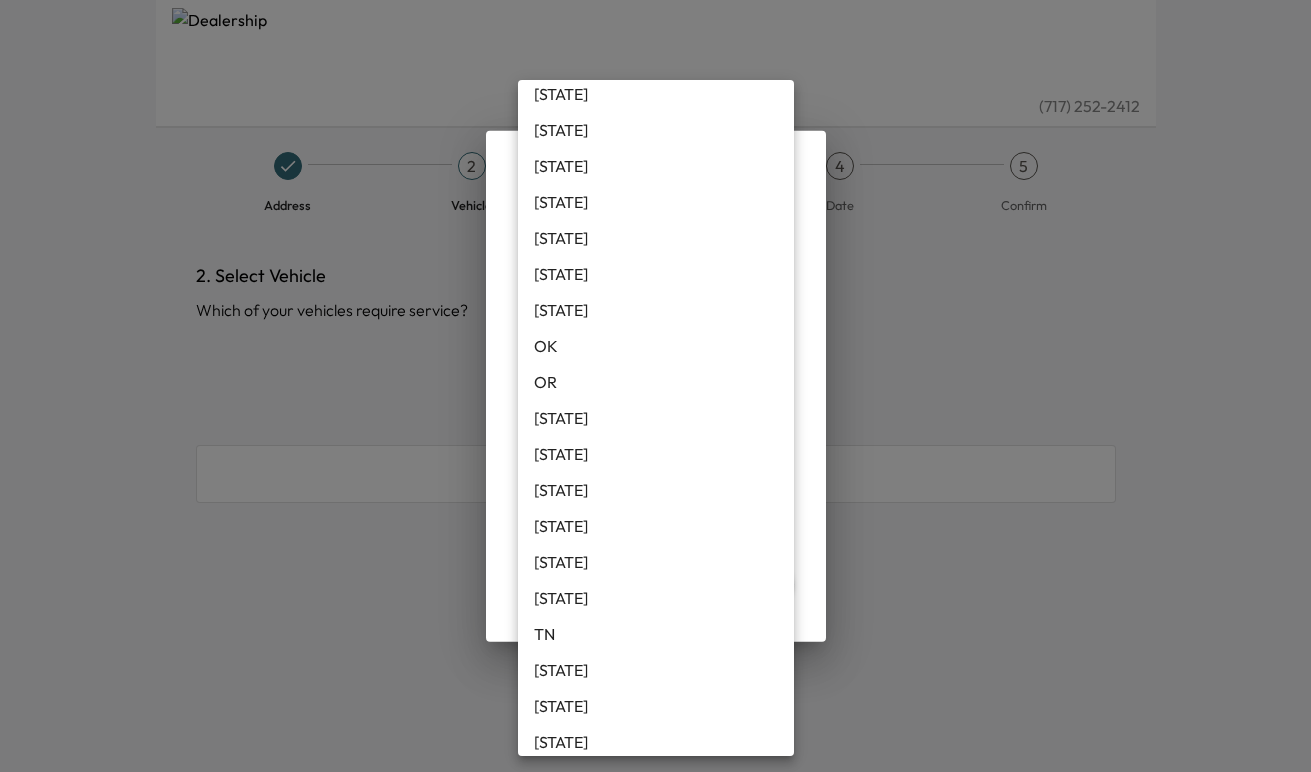 type 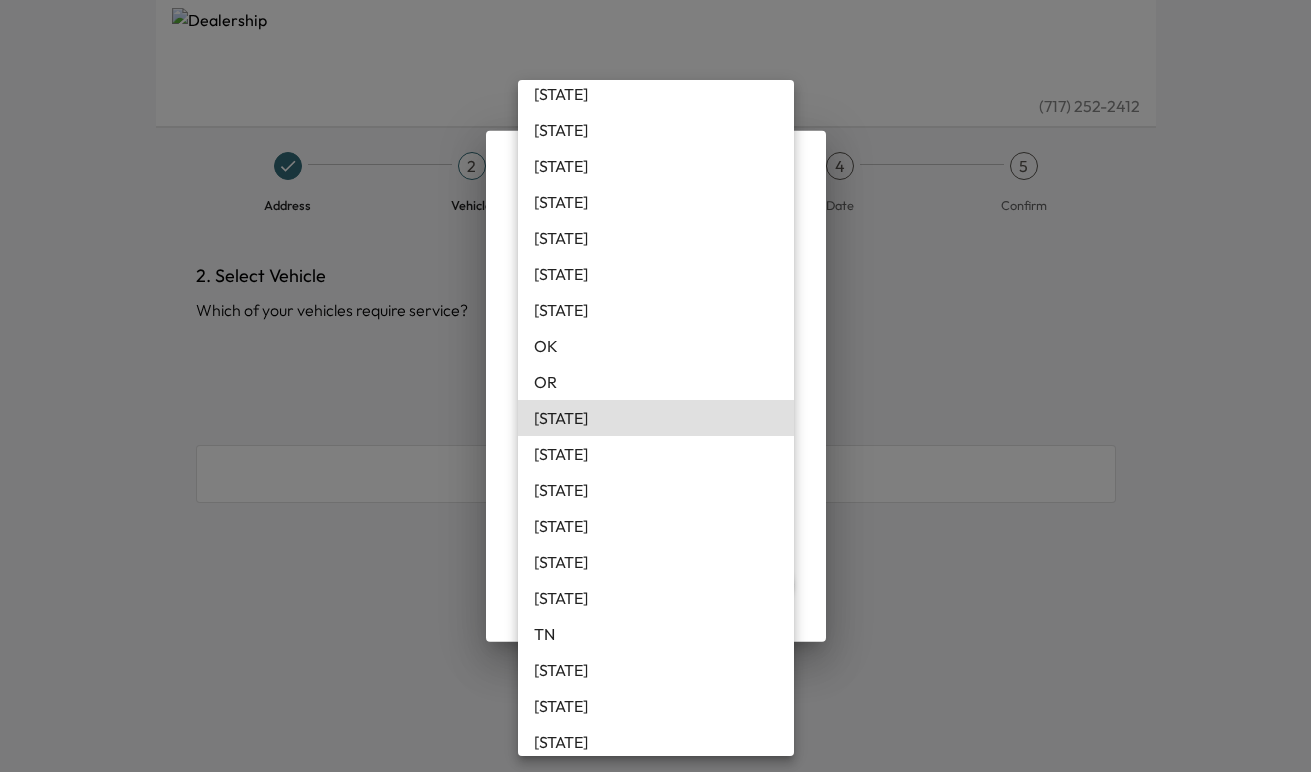 type 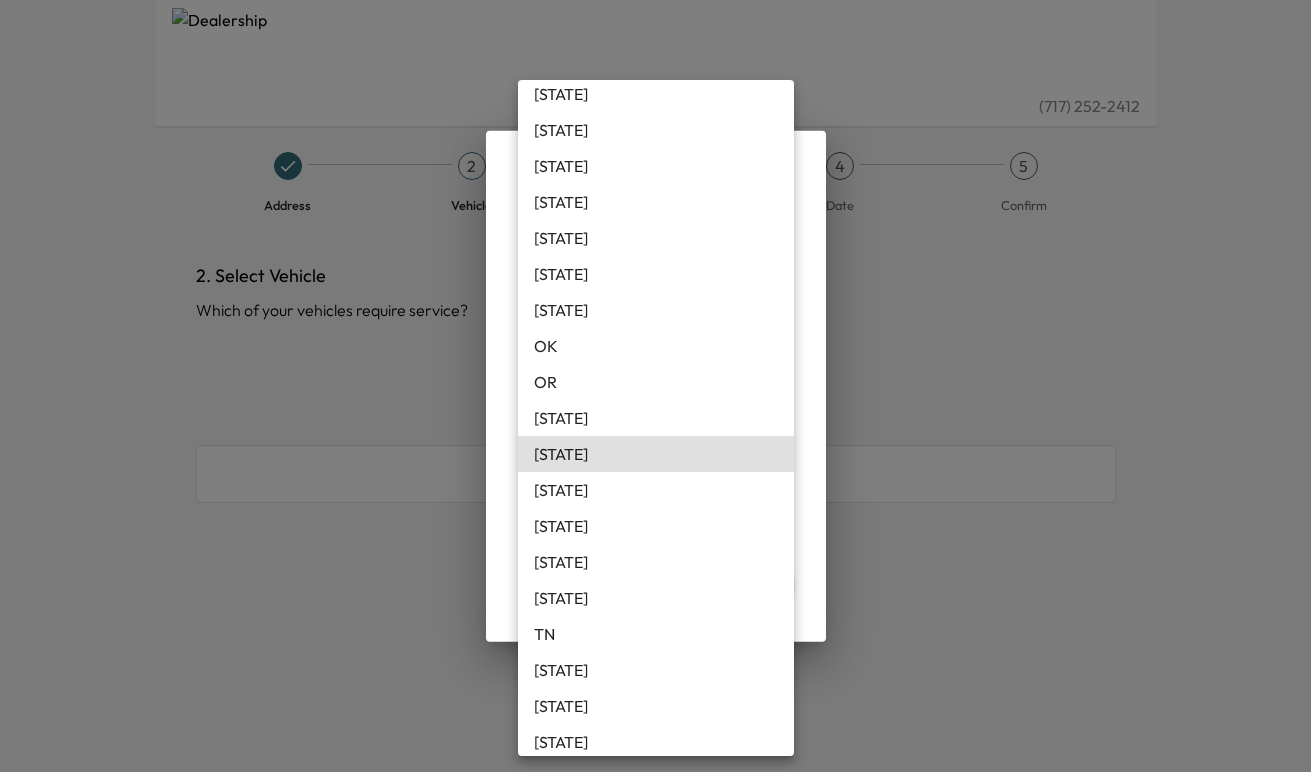 type on "**" 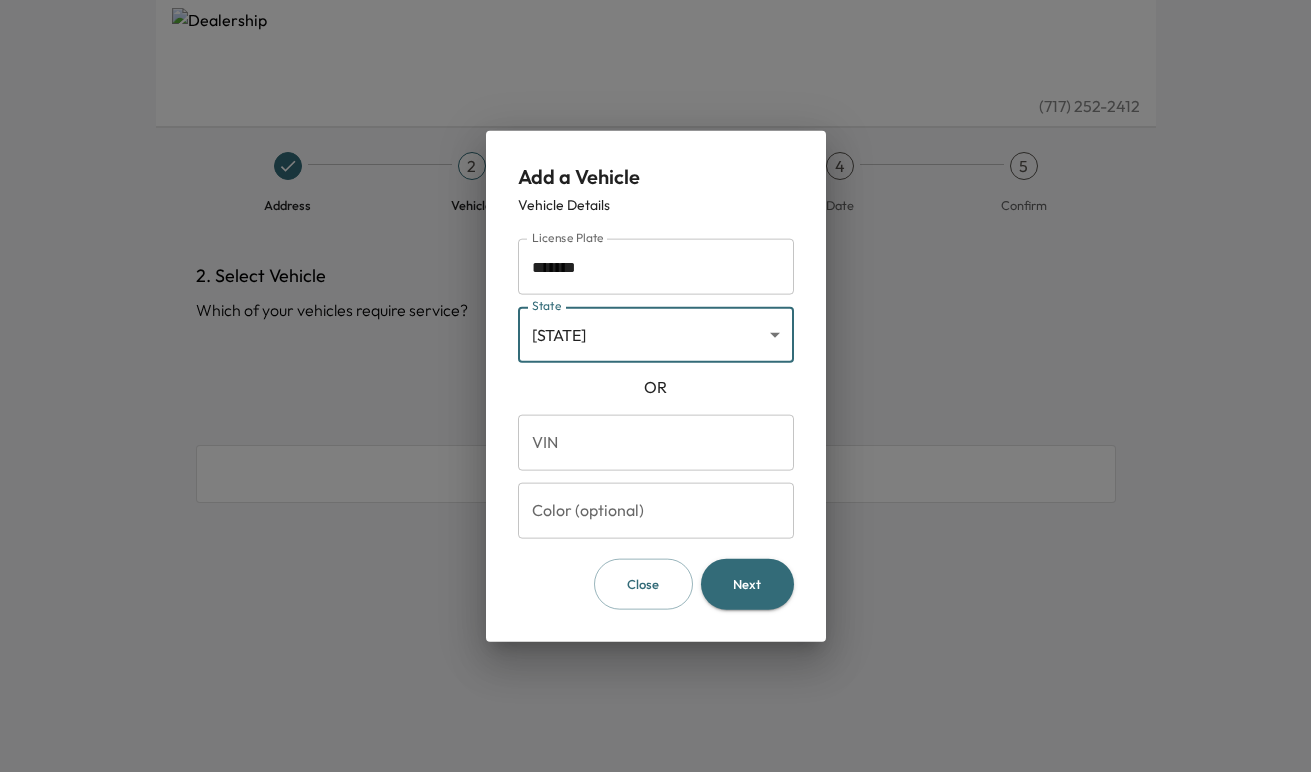 click on "Next" at bounding box center [747, 584] 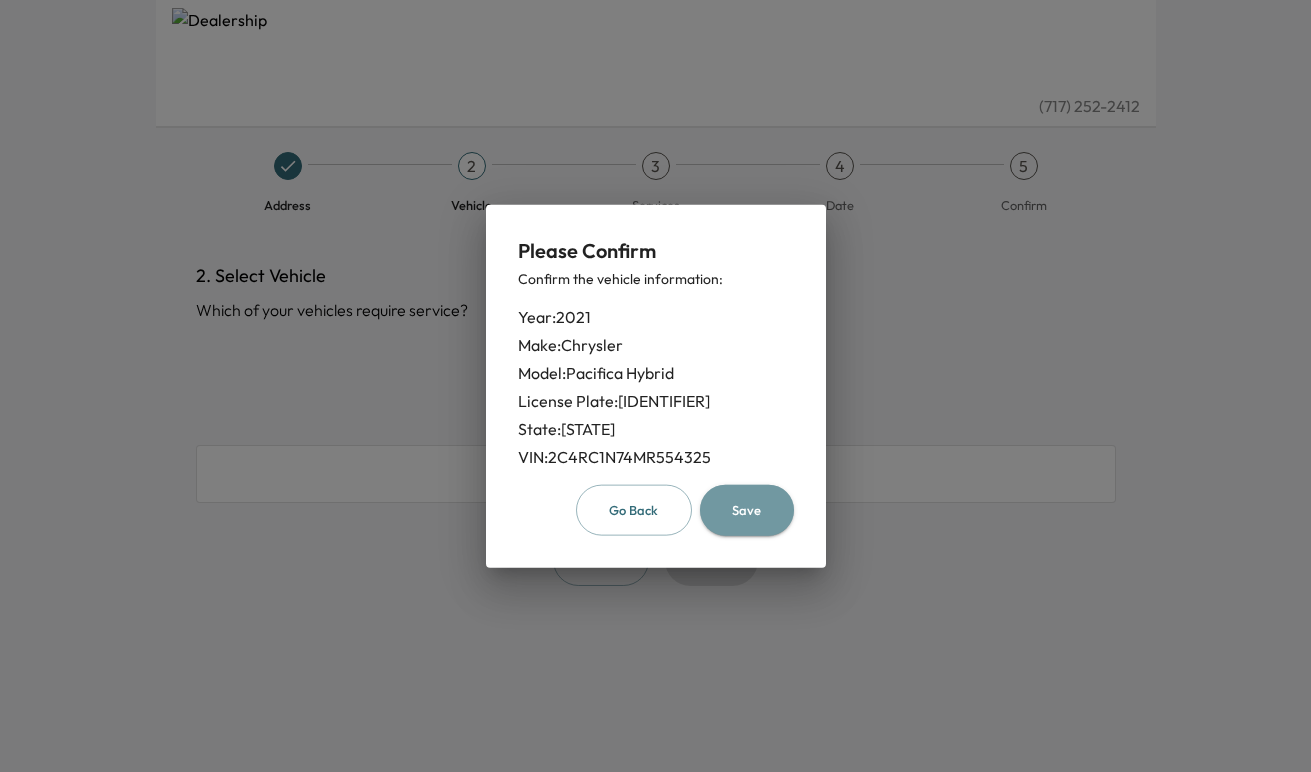 click on "Save" at bounding box center (747, 510) 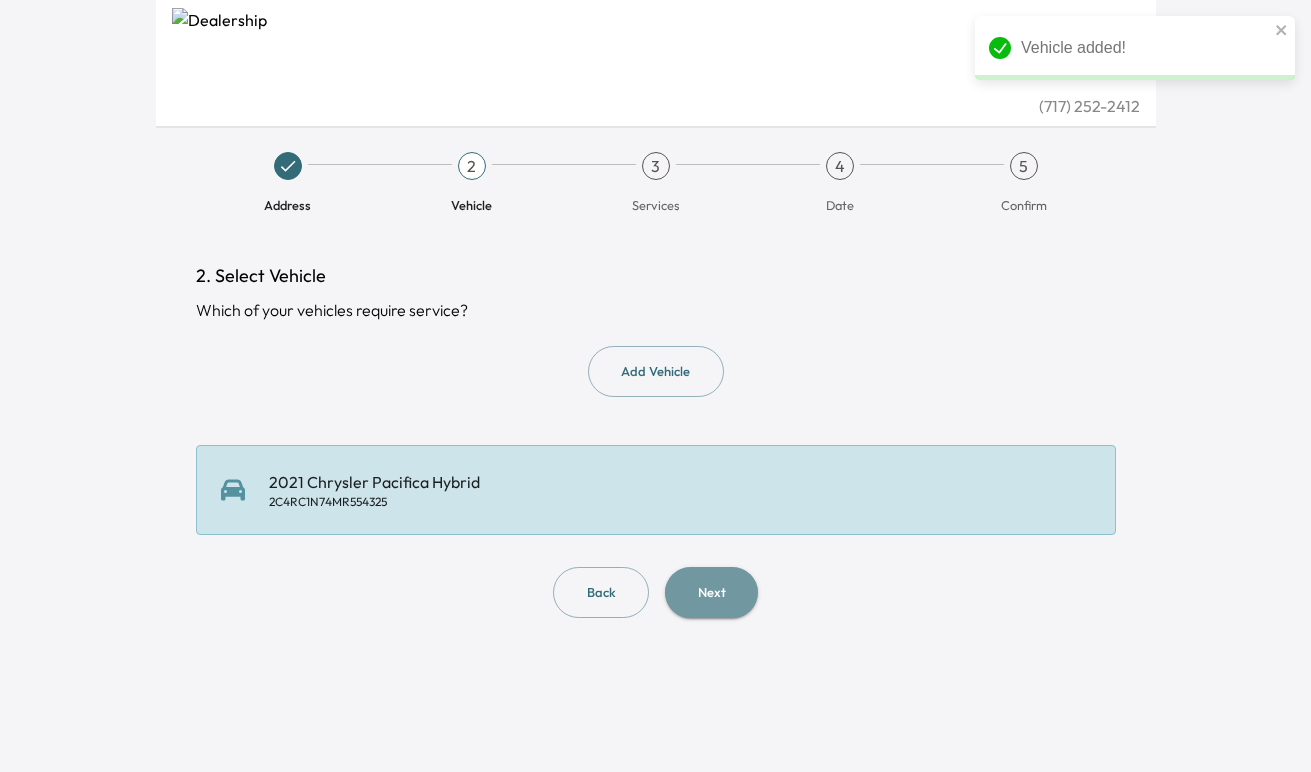 click on "Next" at bounding box center (711, 592) 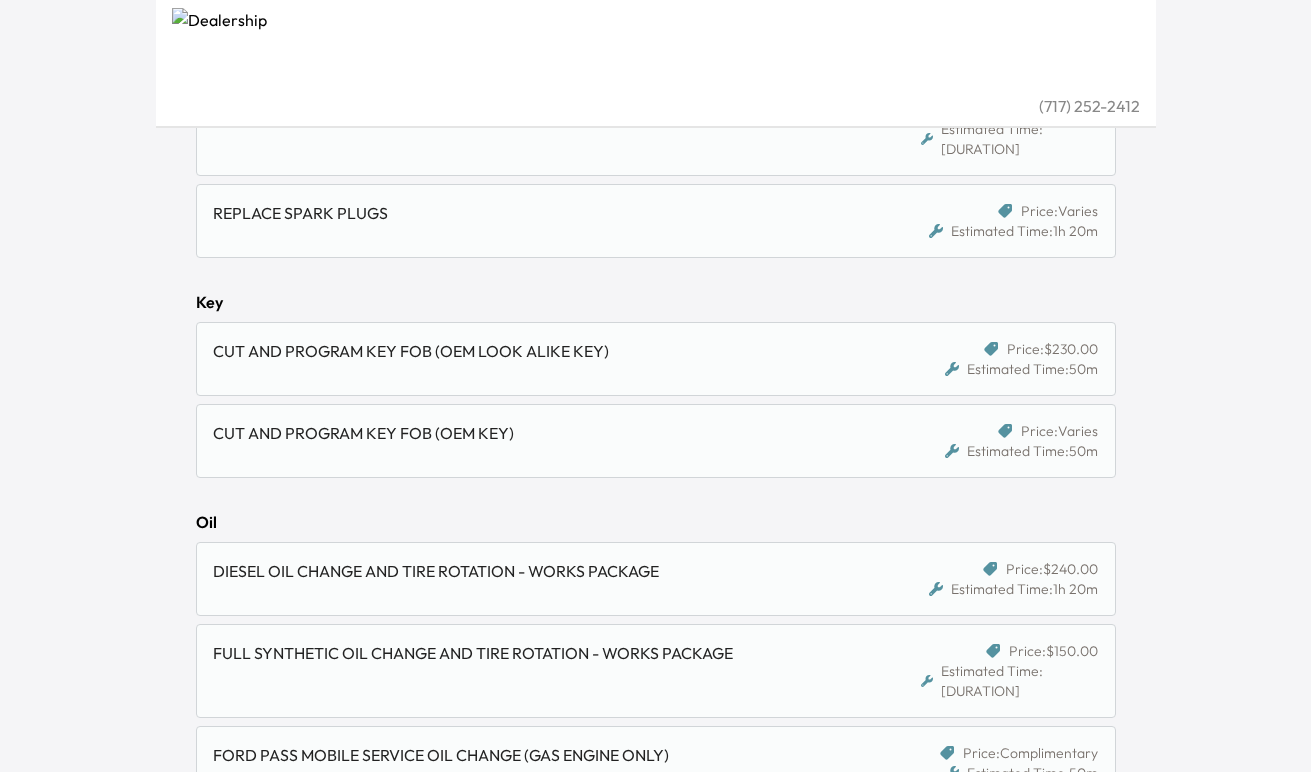 scroll, scrollTop: 1439, scrollLeft: 0, axis: vertical 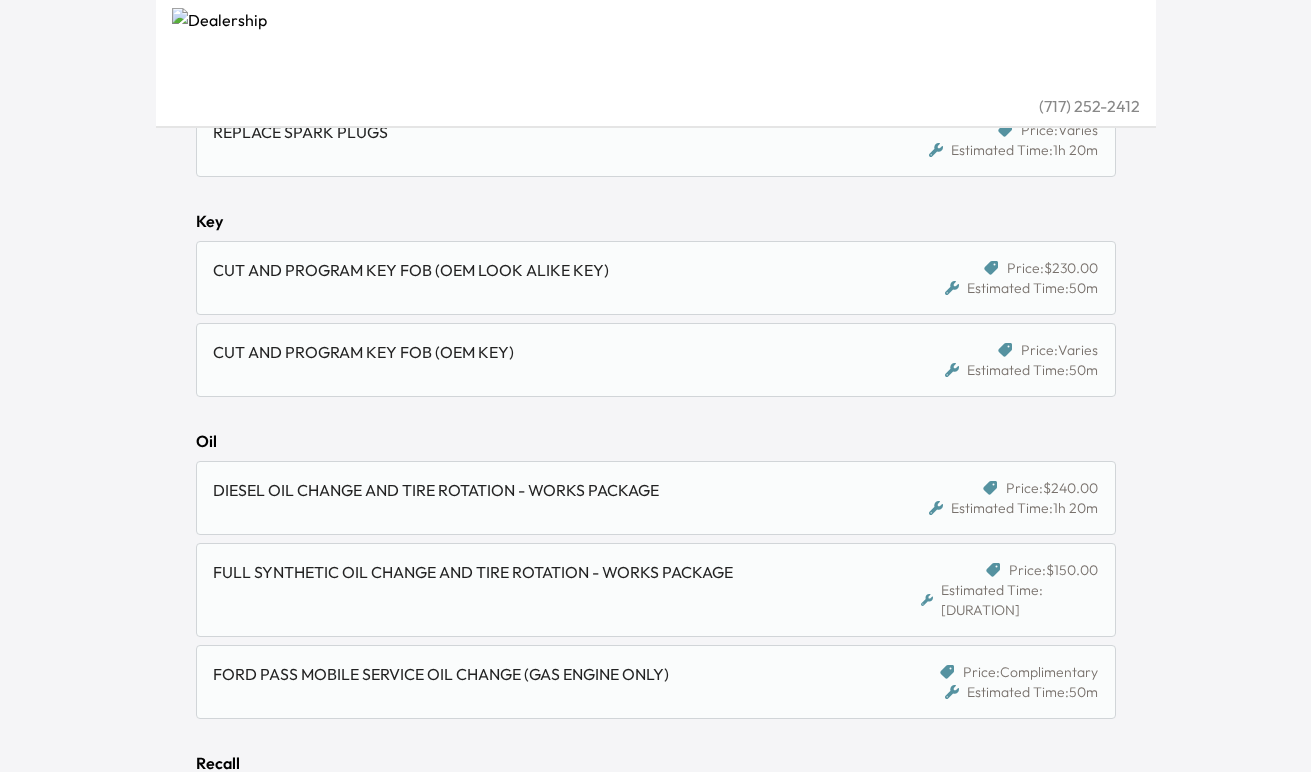 click on "Perform Recall (60 Min)" at bounding box center [559, 812] 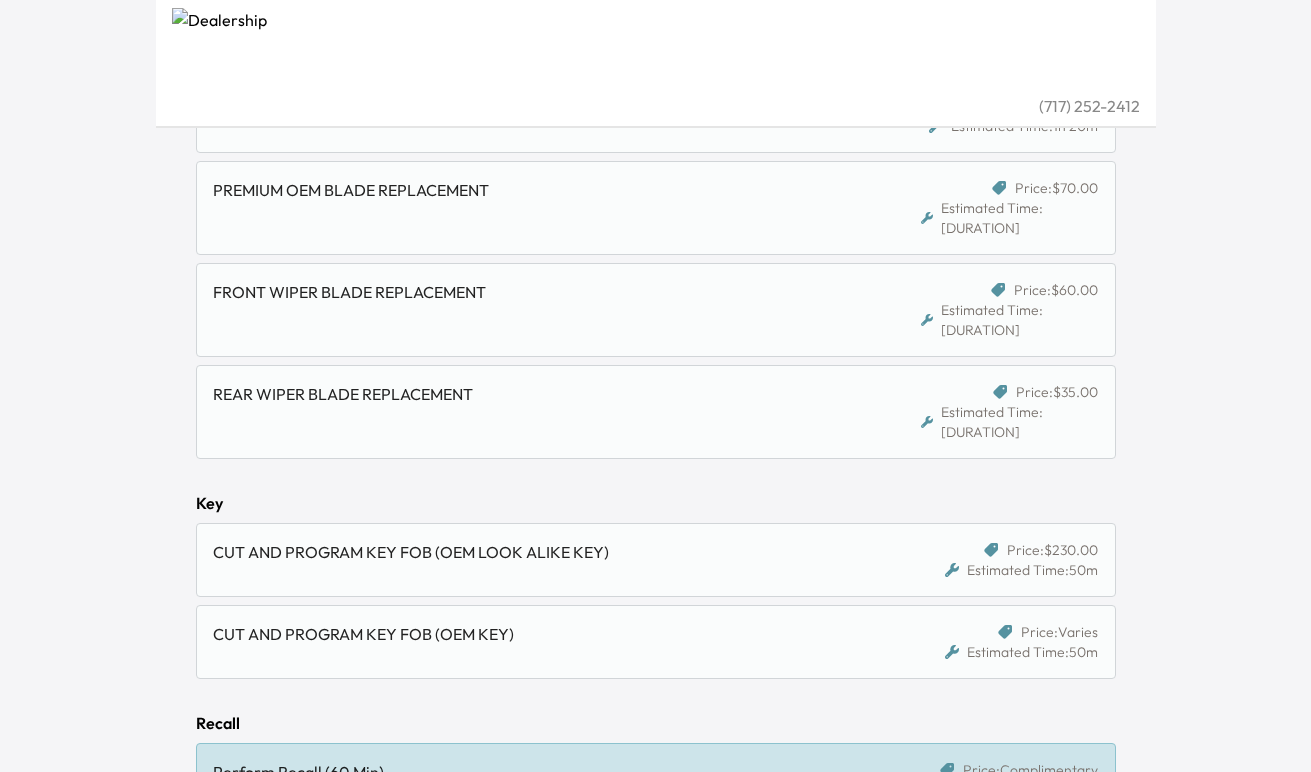 click on "Next" at bounding box center [711, 874] 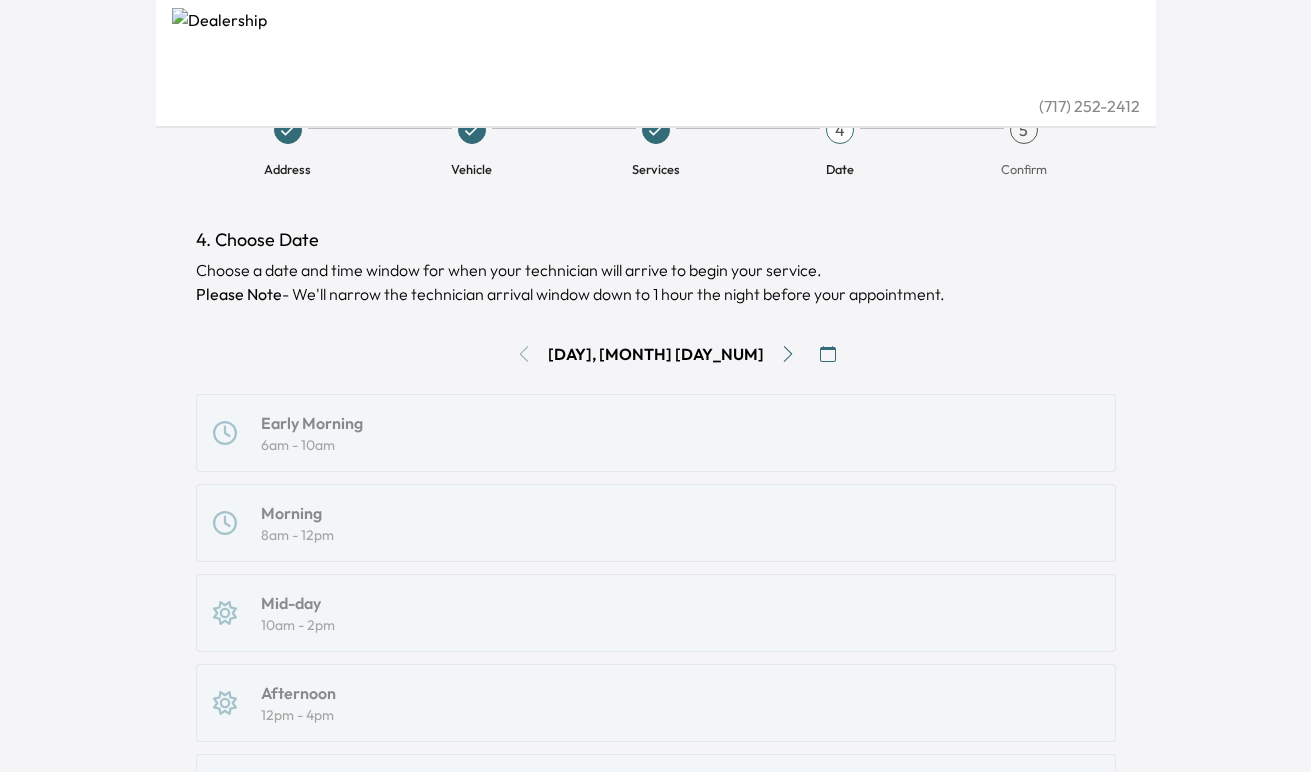 scroll, scrollTop: 78, scrollLeft: 0, axis: vertical 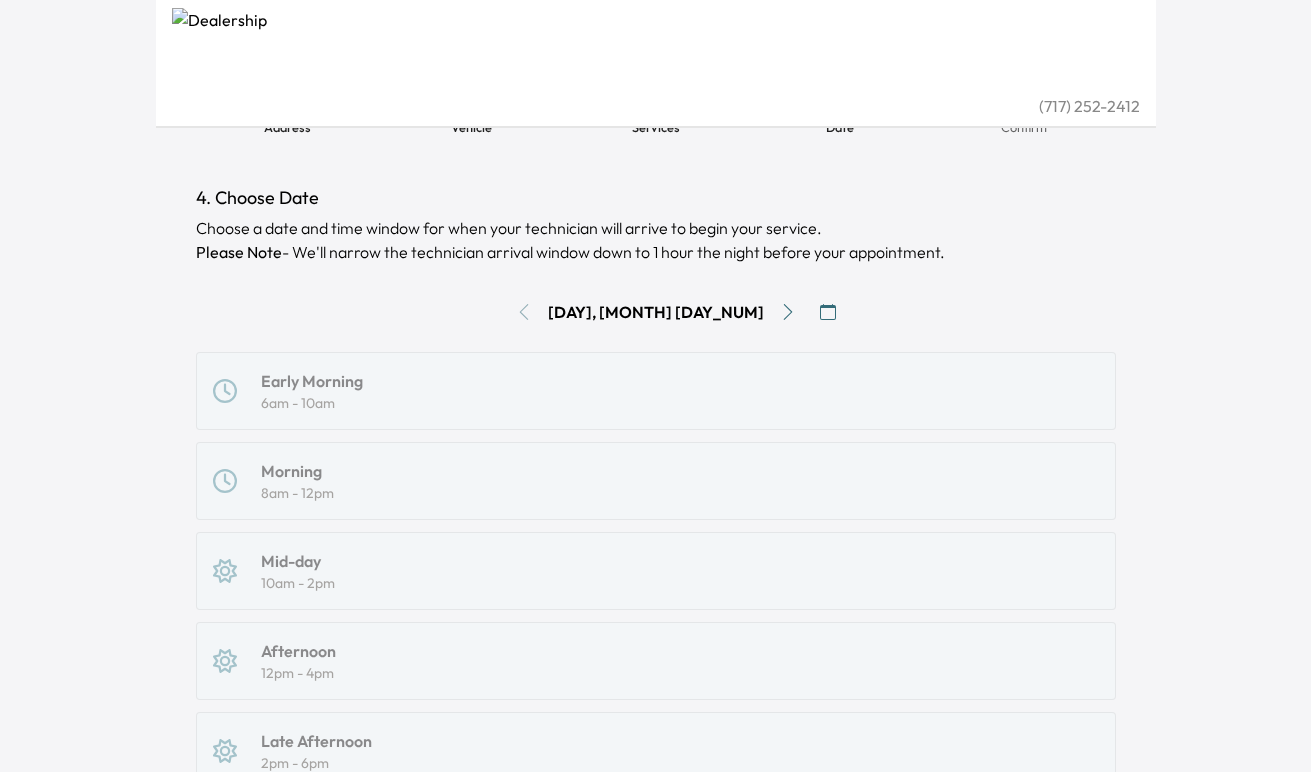 click 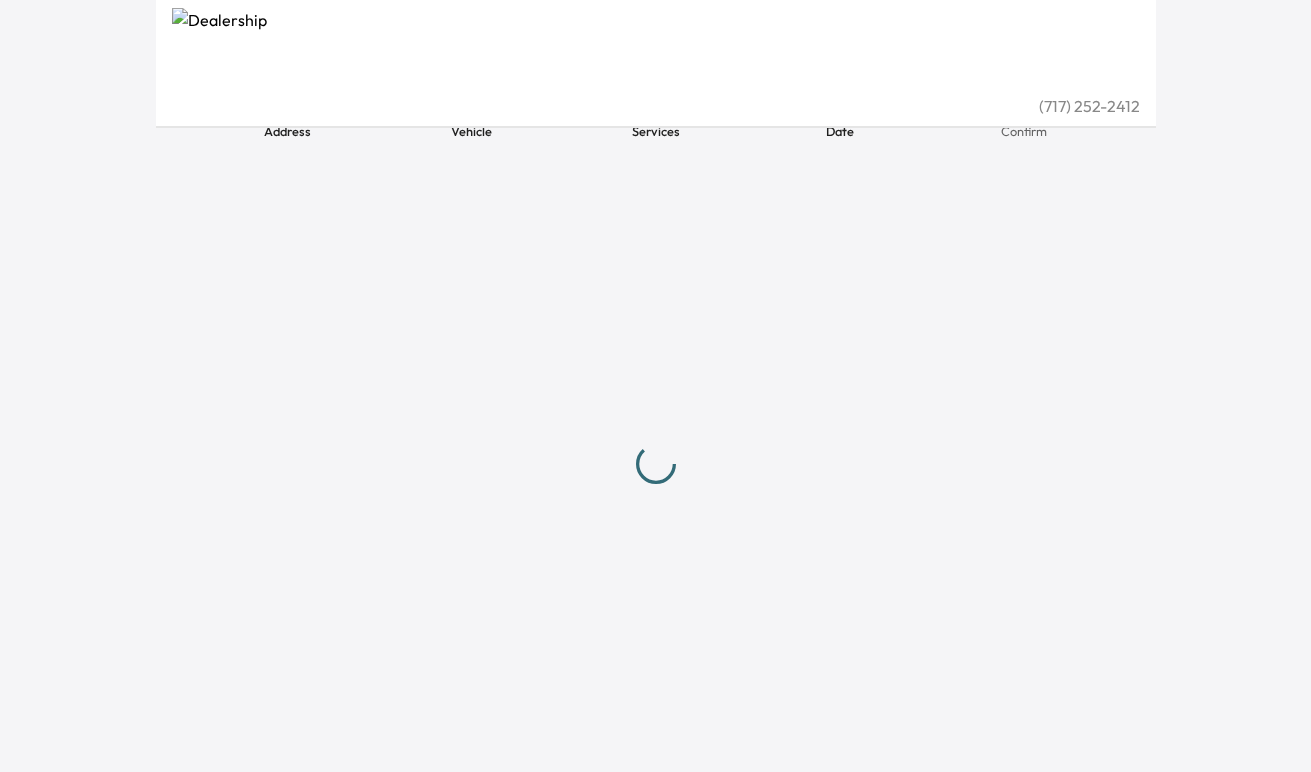 scroll, scrollTop: 78, scrollLeft: 0, axis: vertical 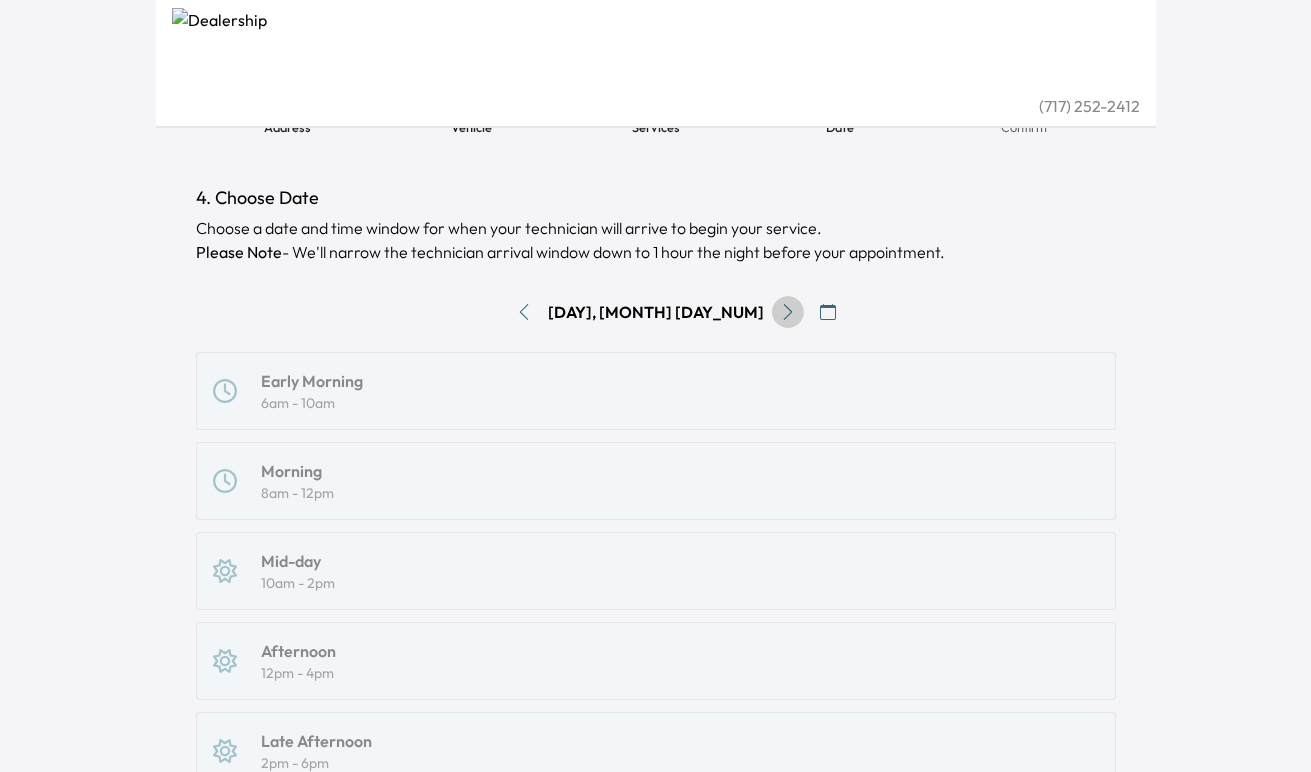 click at bounding box center [788, 312] 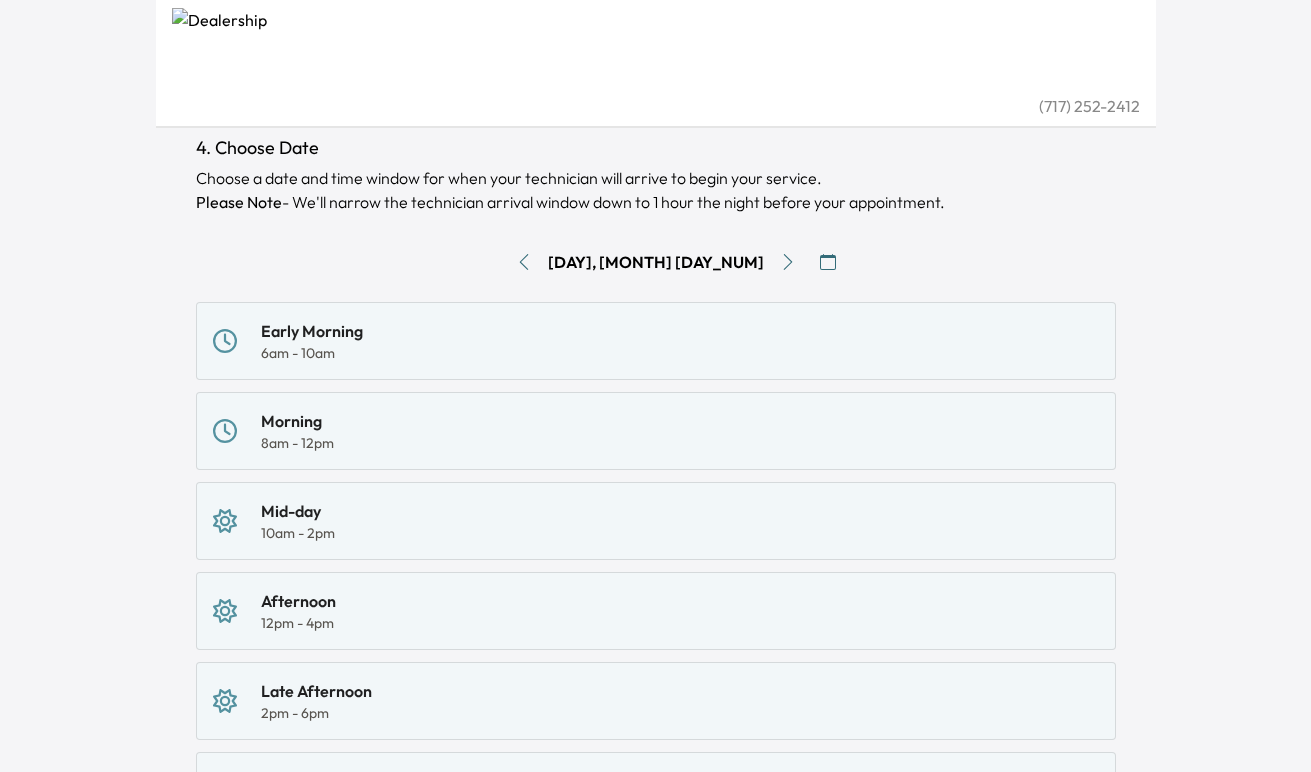 scroll, scrollTop: 114, scrollLeft: 0, axis: vertical 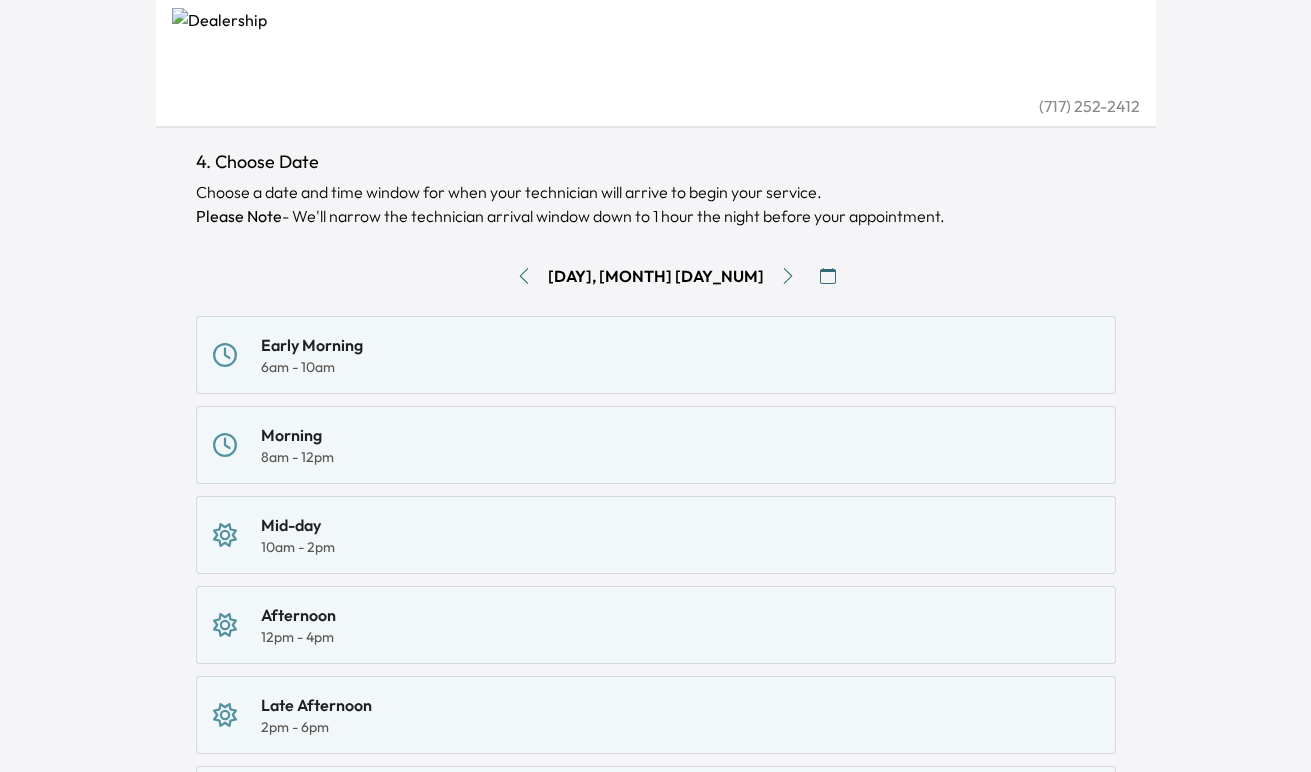 click 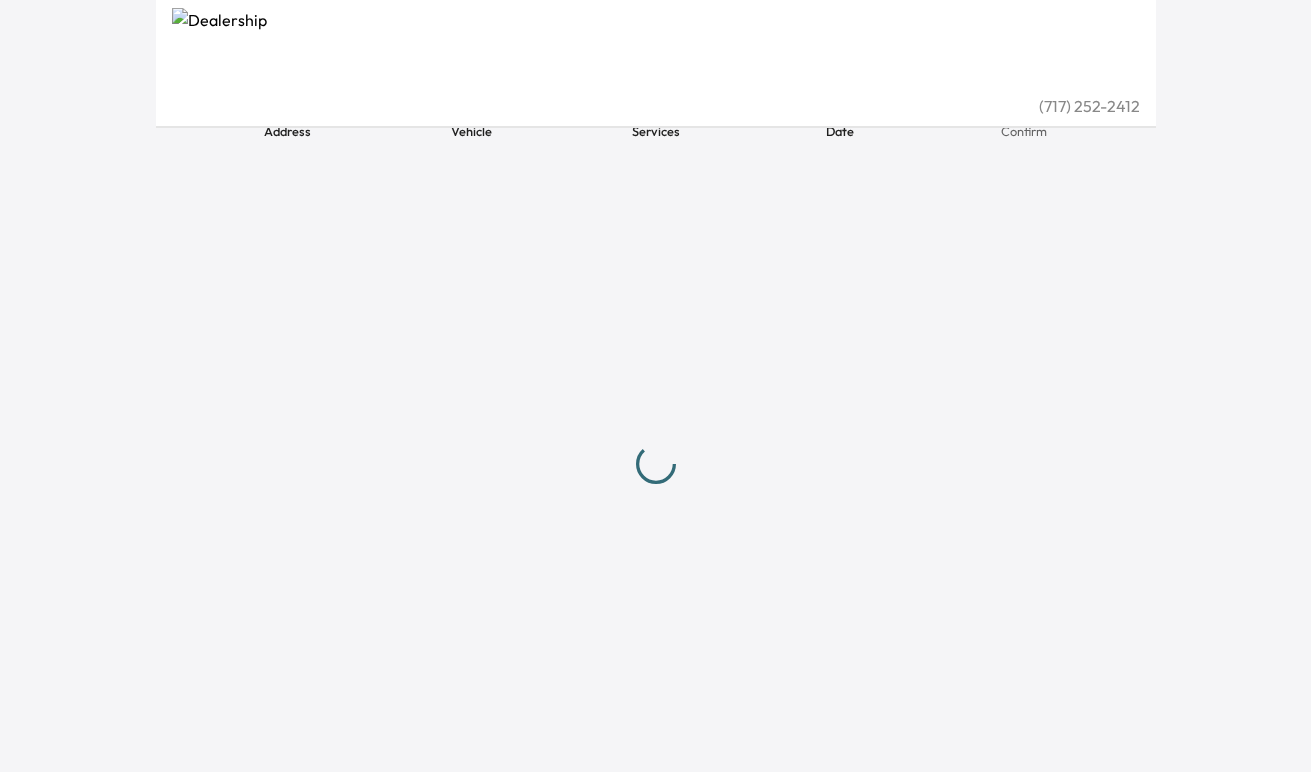 scroll, scrollTop: 114, scrollLeft: 0, axis: vertical 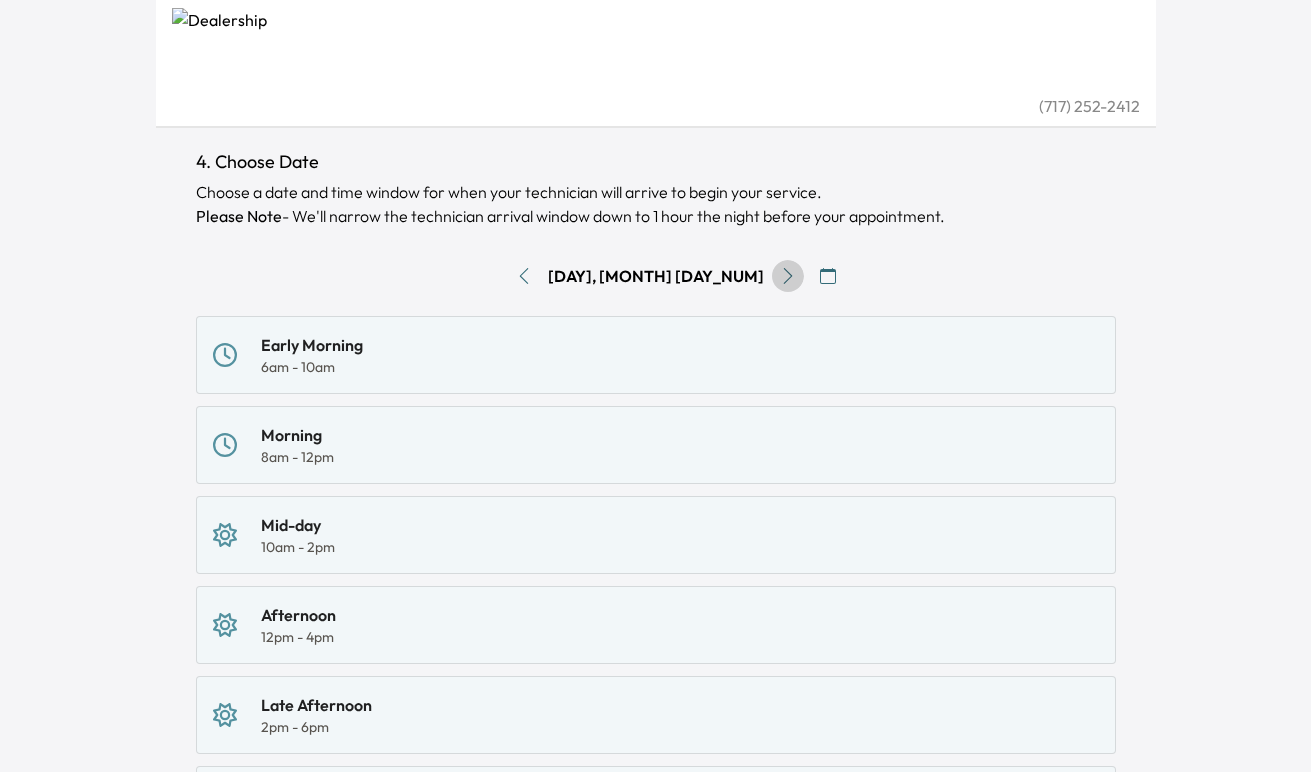 click 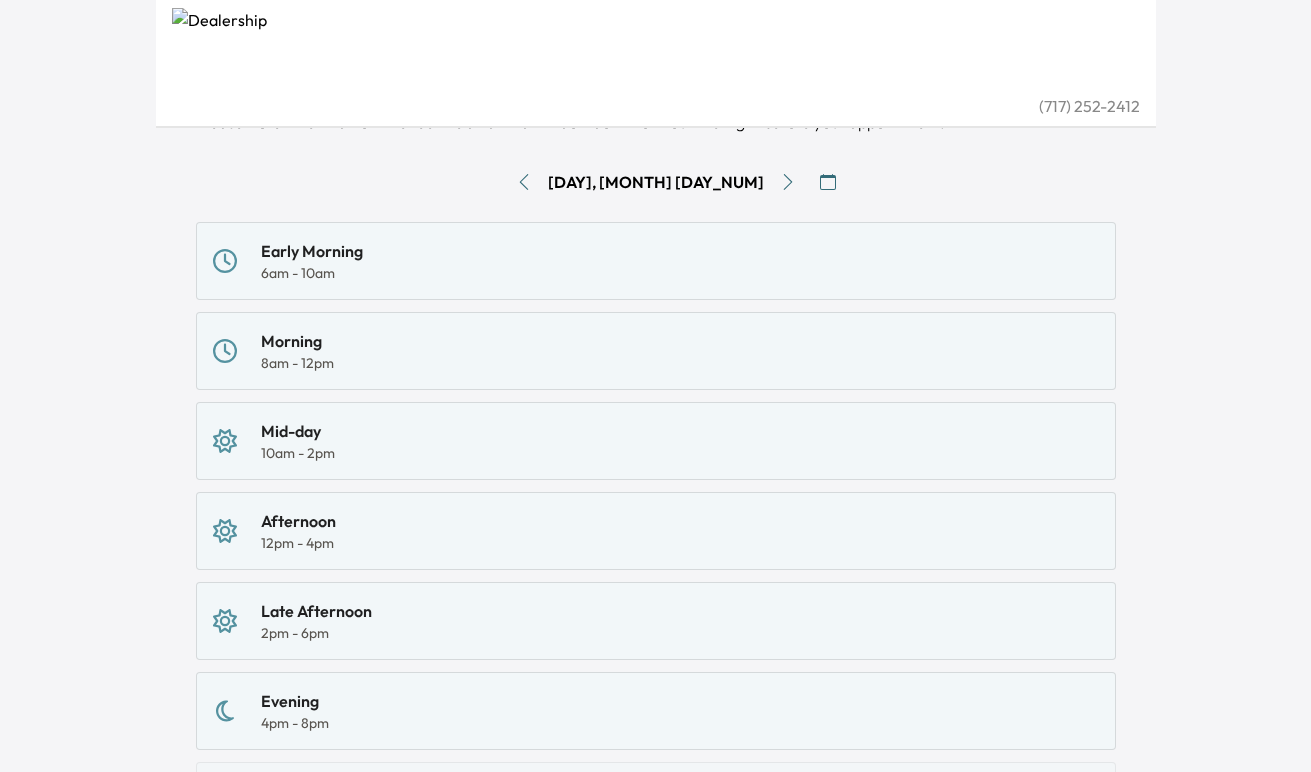 scroll, scrollTop: 182, scrollLeft: 0, axis: vertical 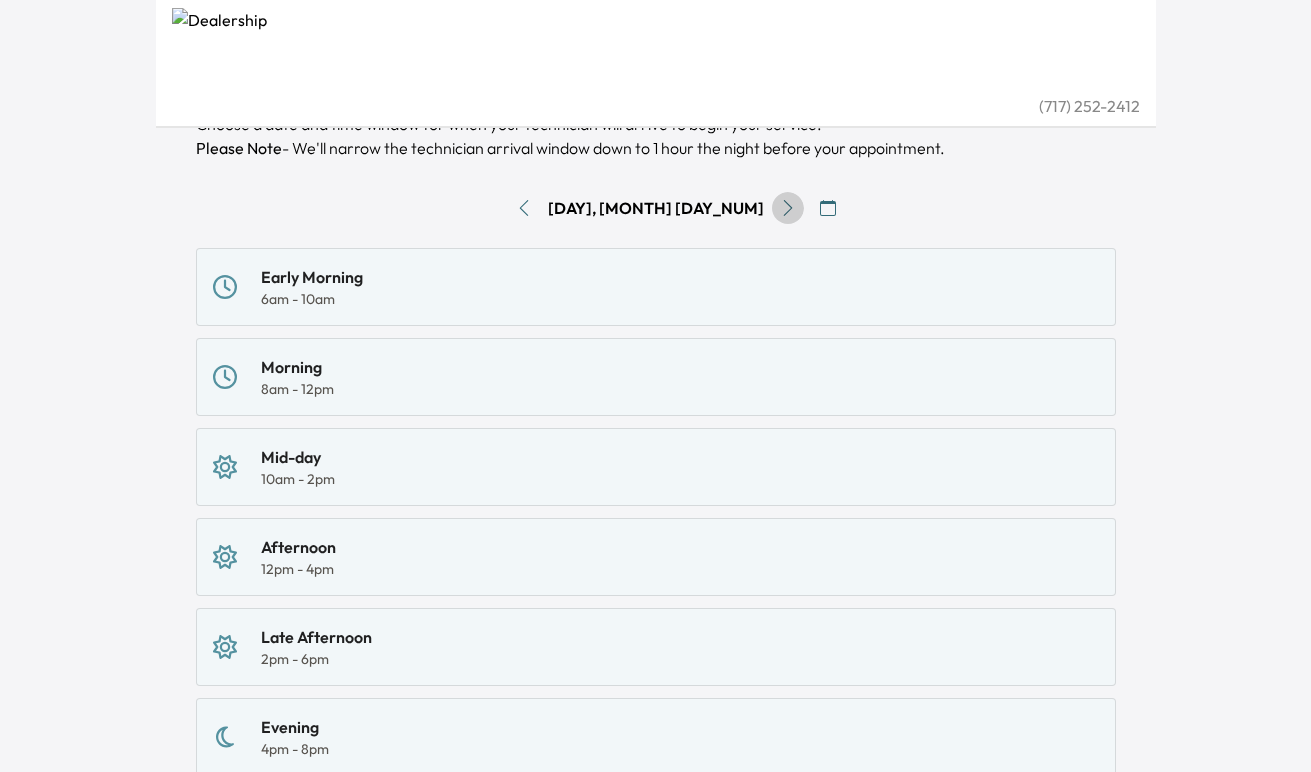click 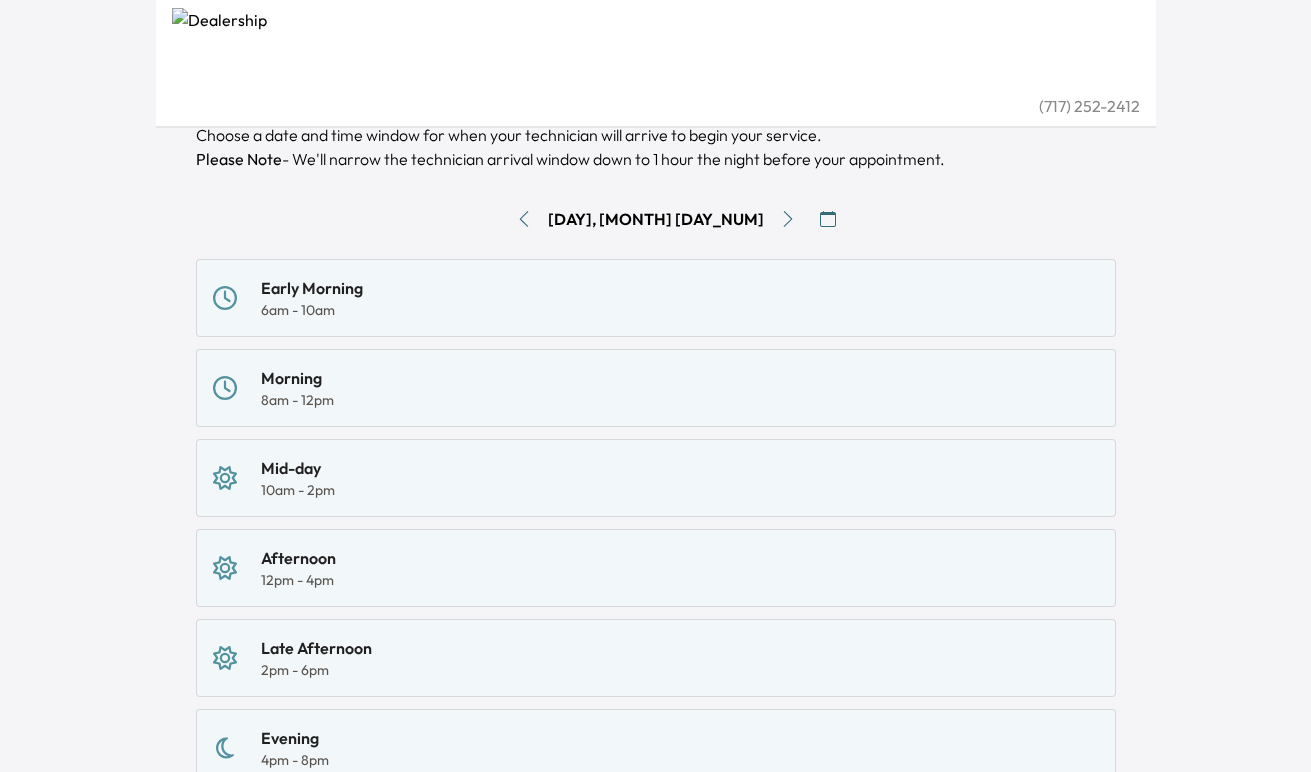 scroll, scrollTop: 115, scrollLeft: 0, axis: vertical 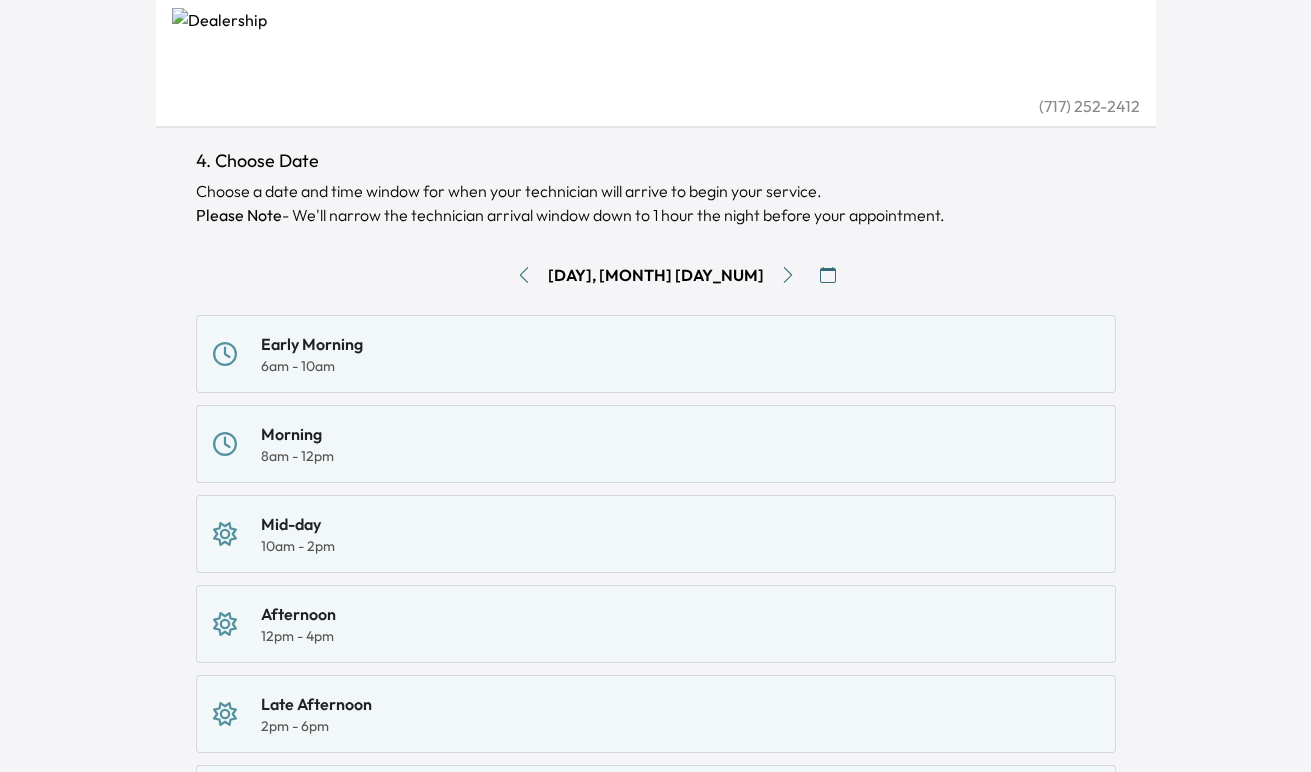 click 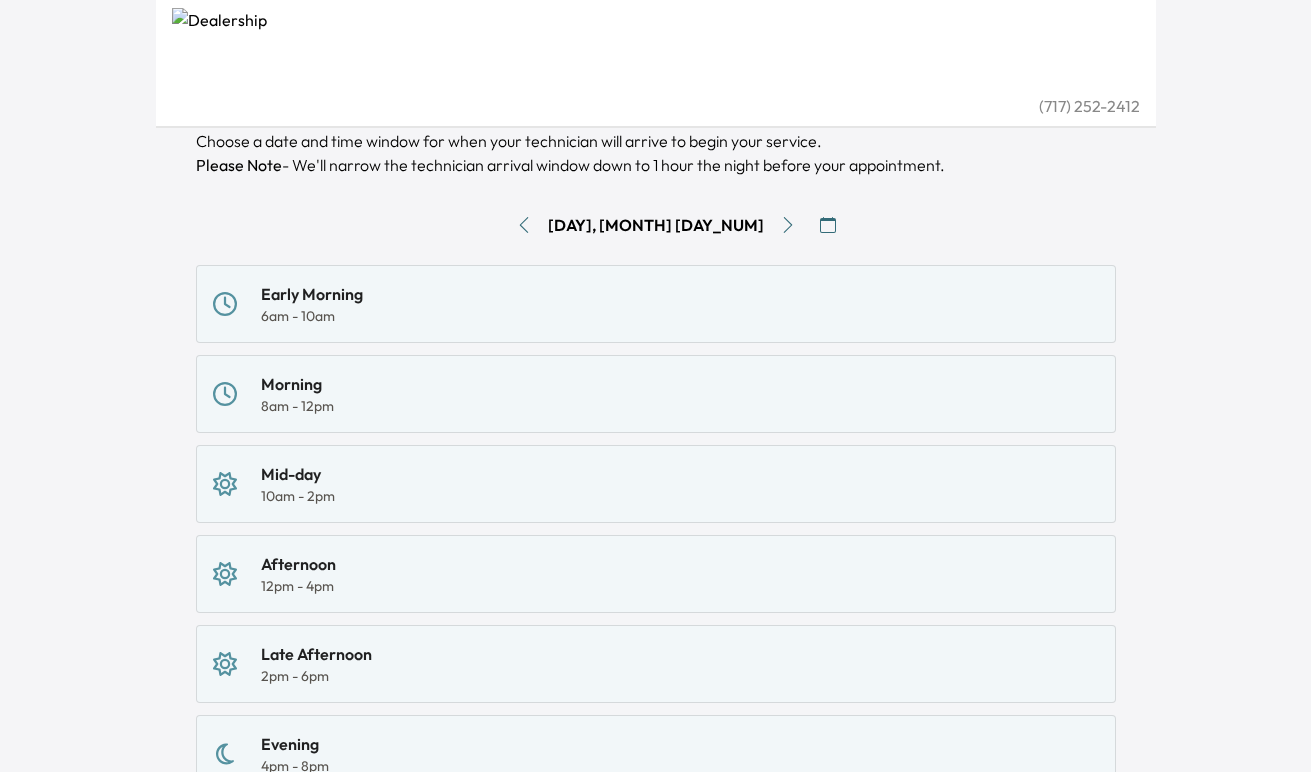 scroll, scrollTop: 161, scrollLeft: 0, axis: vertical 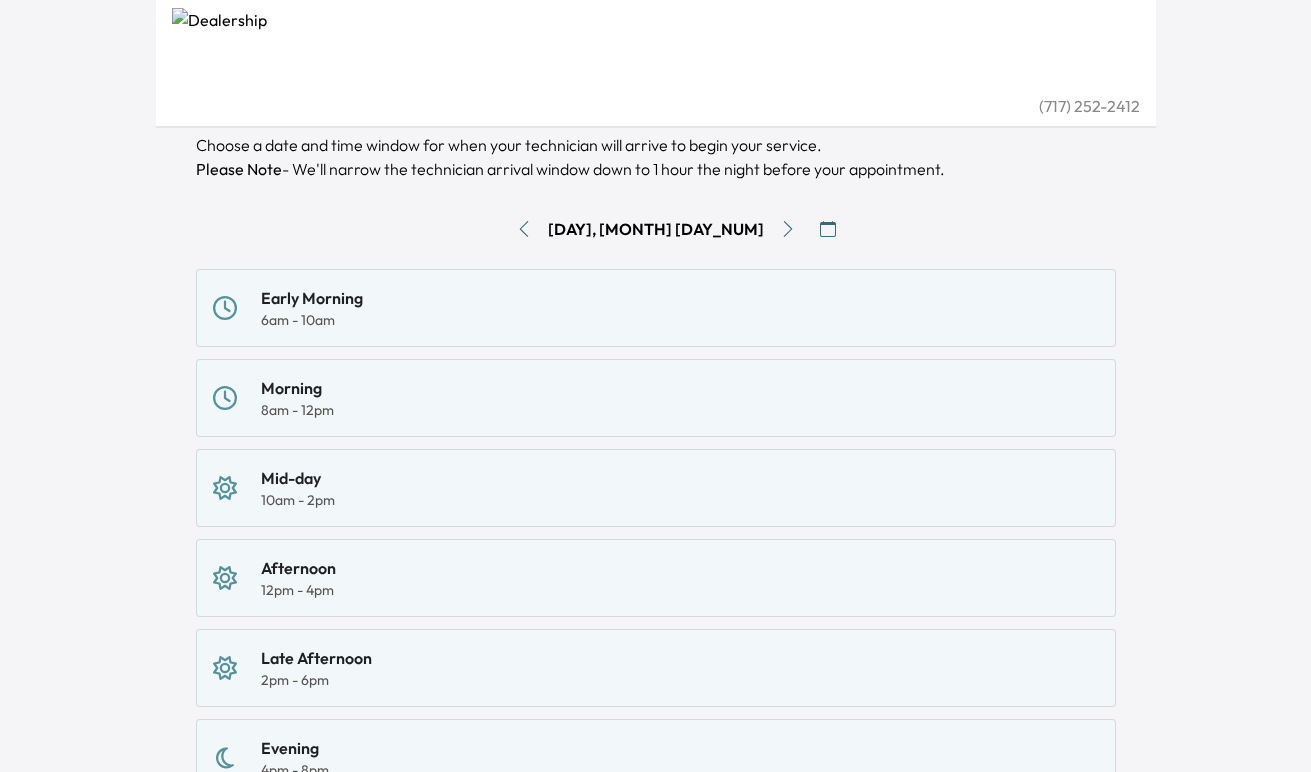 click 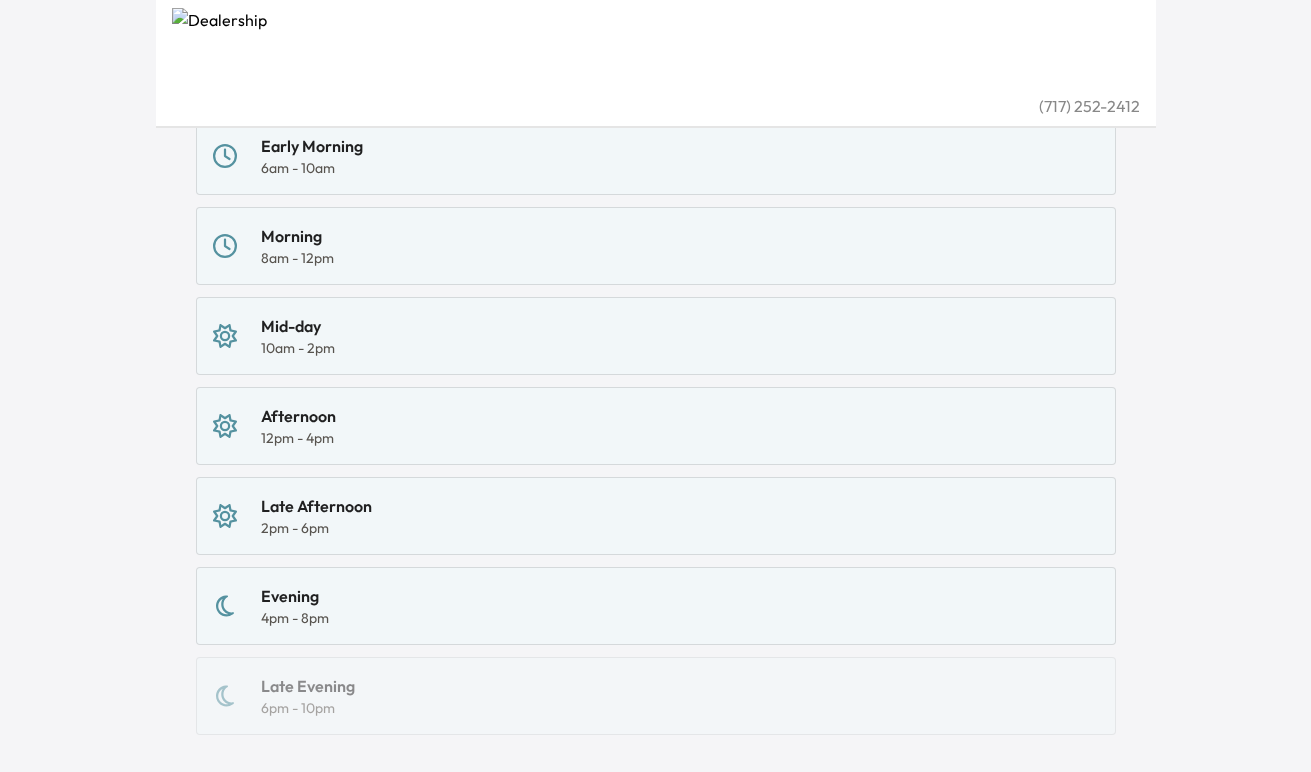 scroll, scrollTop: 311, scrollLeft: 0, axis: vertical 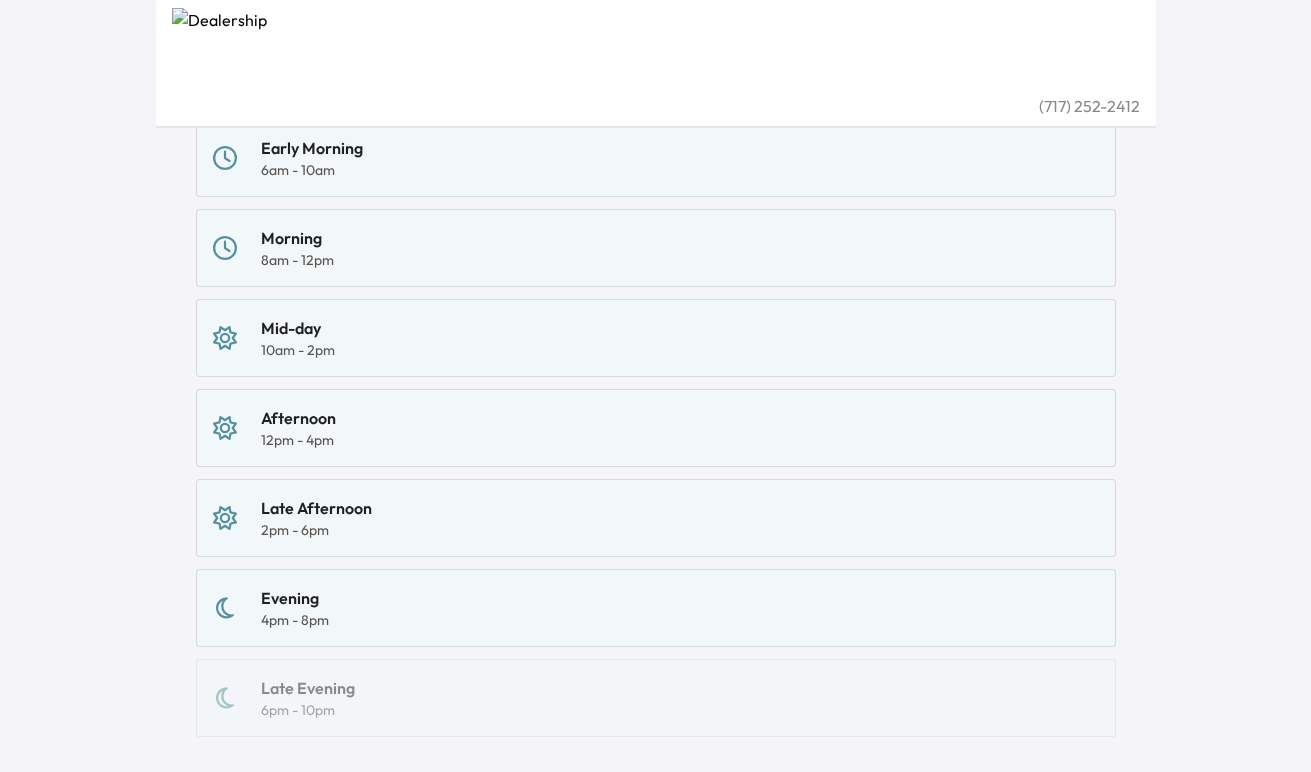 click on "[TIME_PERIOD]" at bounding box center [656, 608] 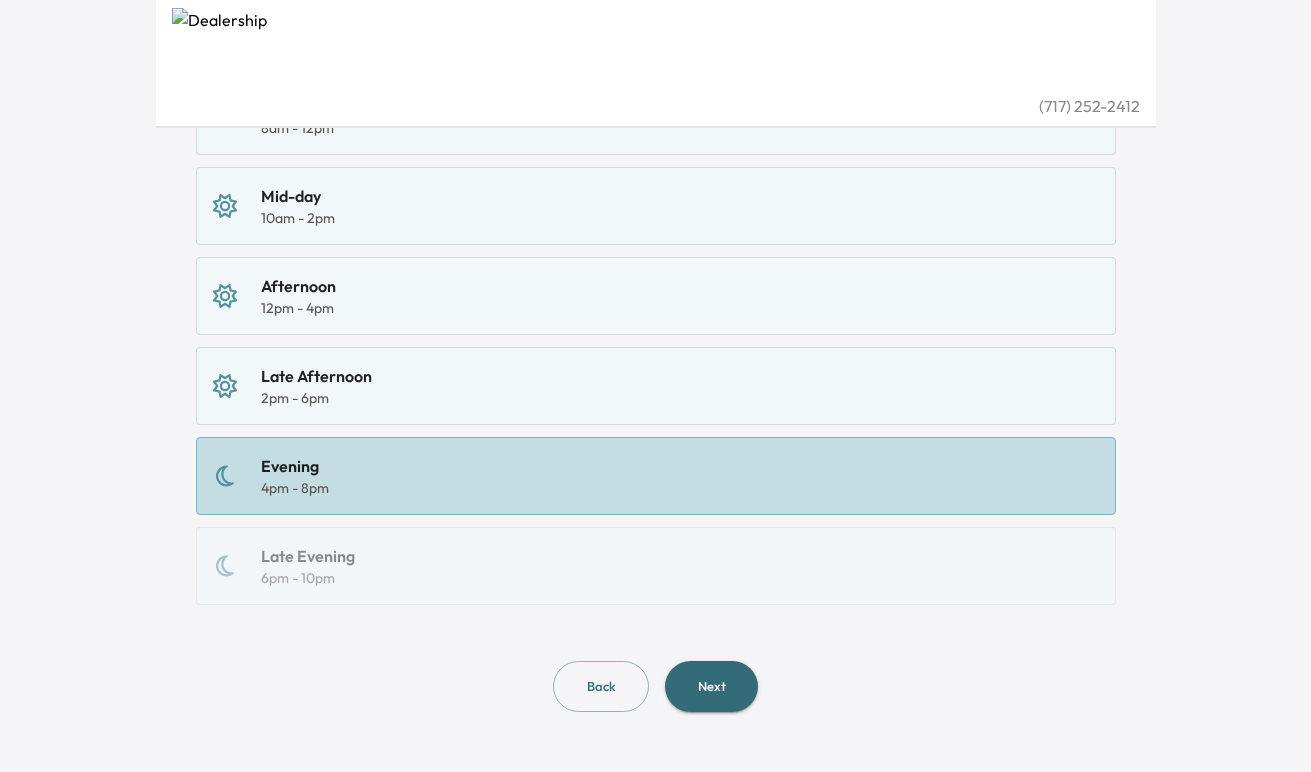 scroll, scrollTop: 447, scrollLeft: 0, axis: vertical 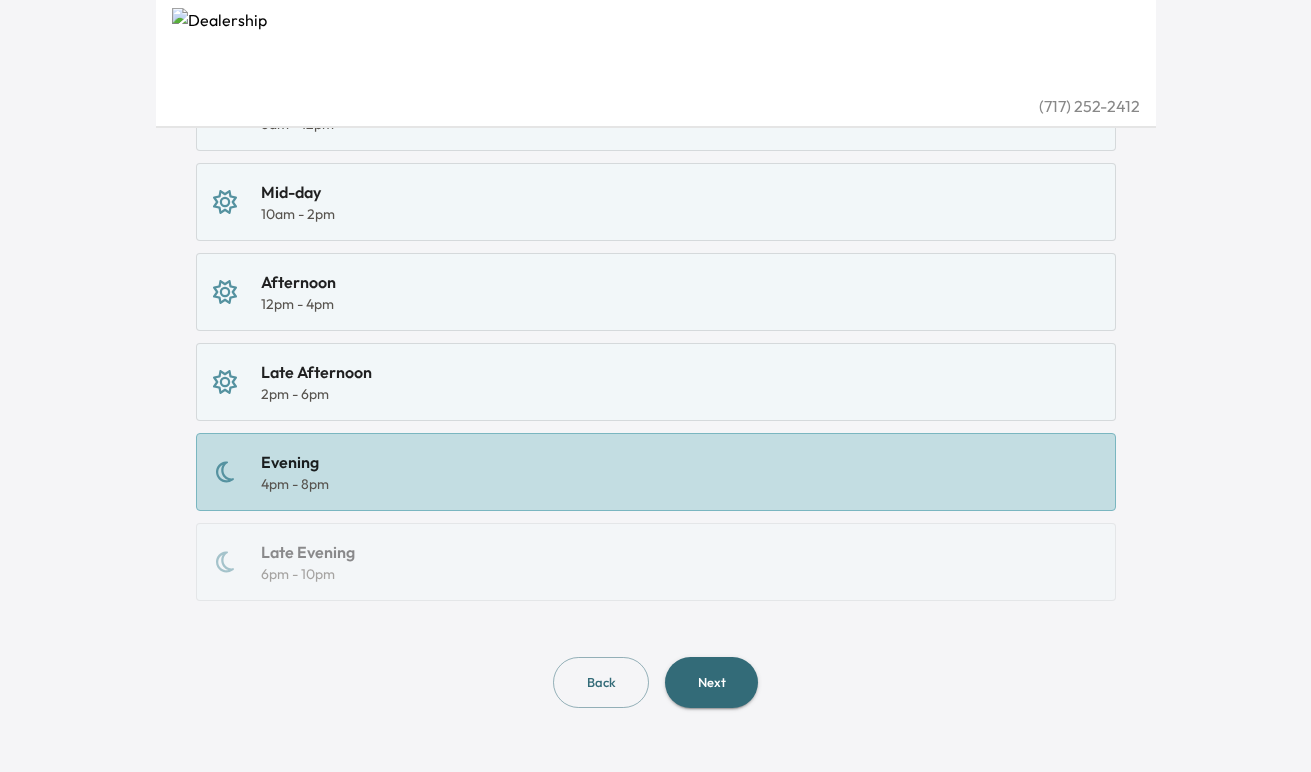 click on "Next" at bounding box center [711, 682] 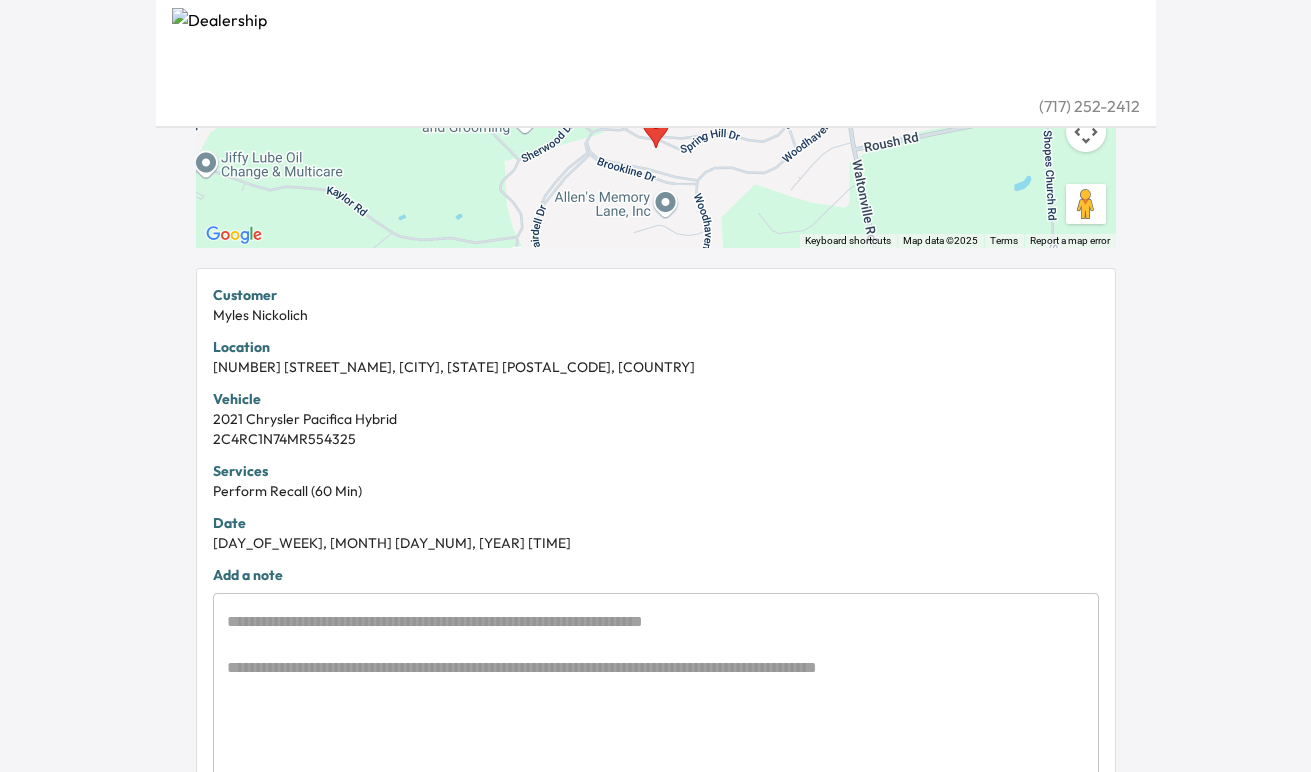 scroll, scrollTop: 476, scrollLeft: 0, axis: vertical 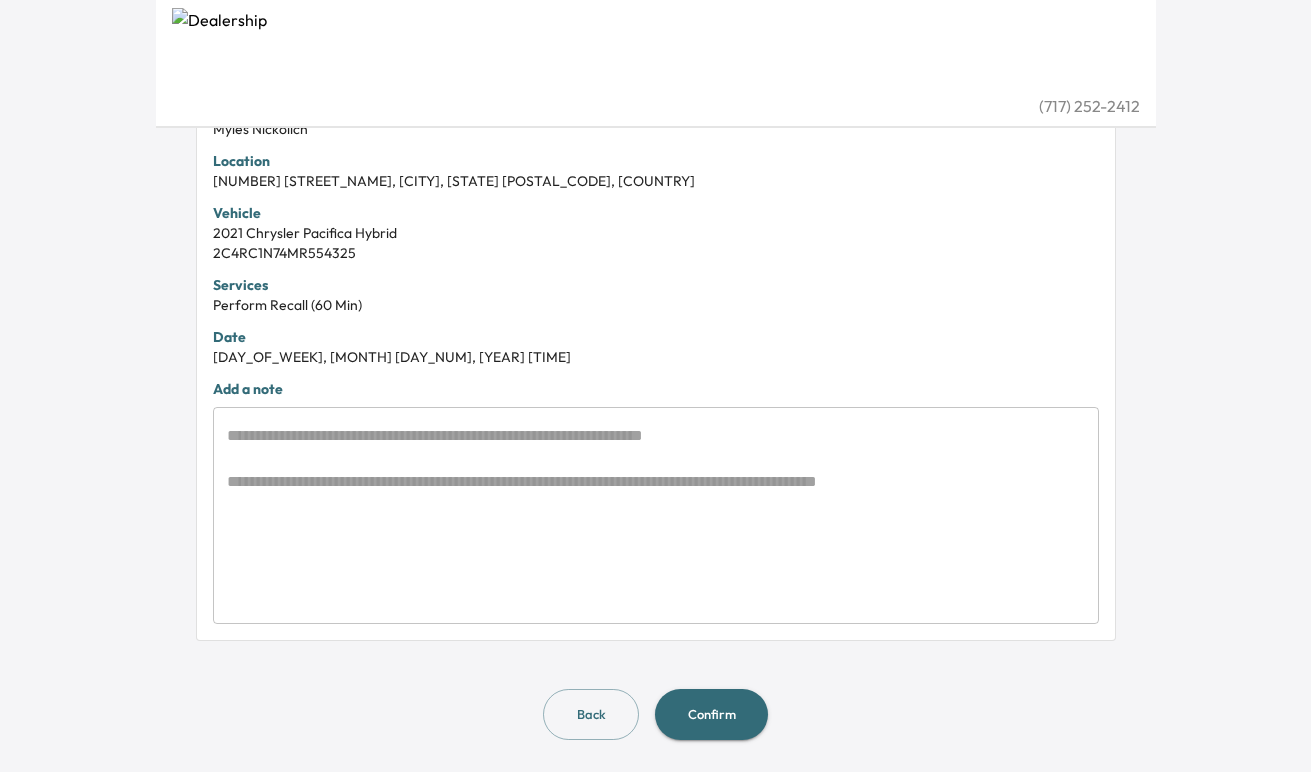 click on "Confirm" at bounding box center (711, 714) 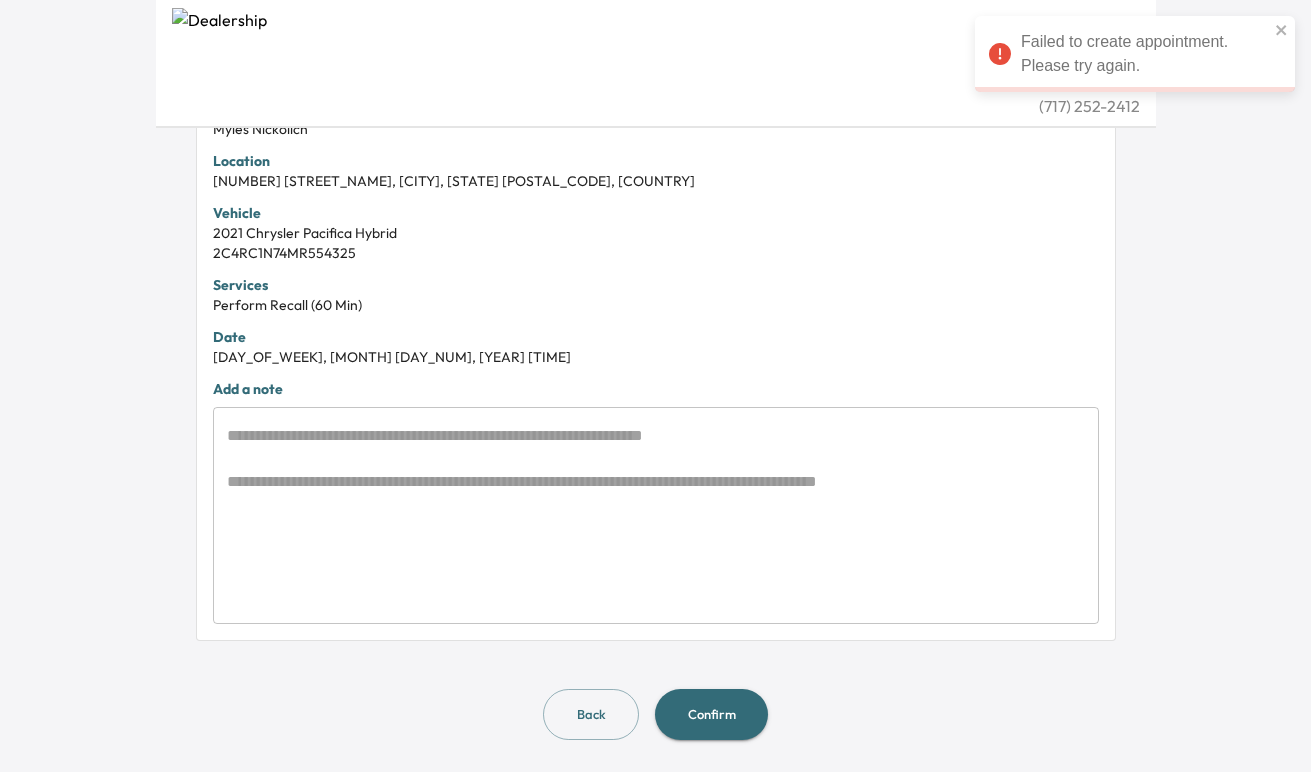 click on "Confirm" at bounding box center [711, 714] 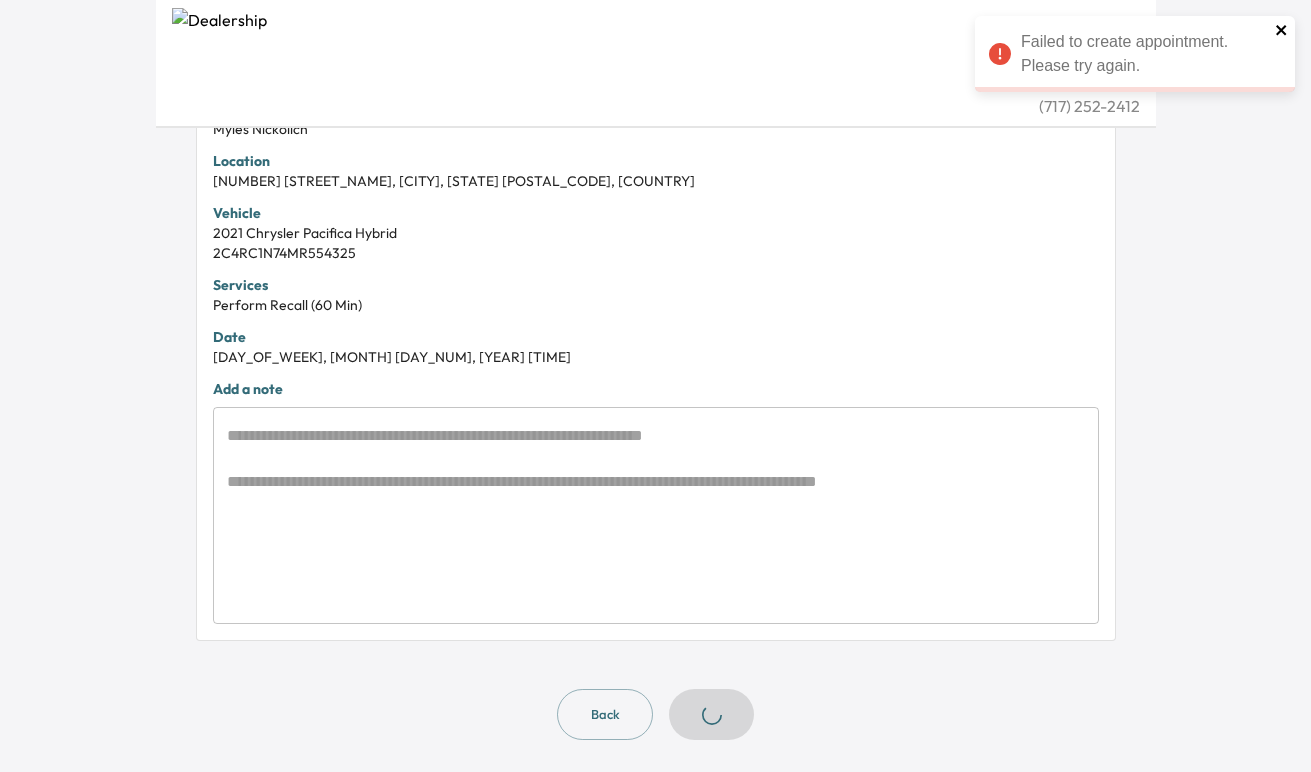 click 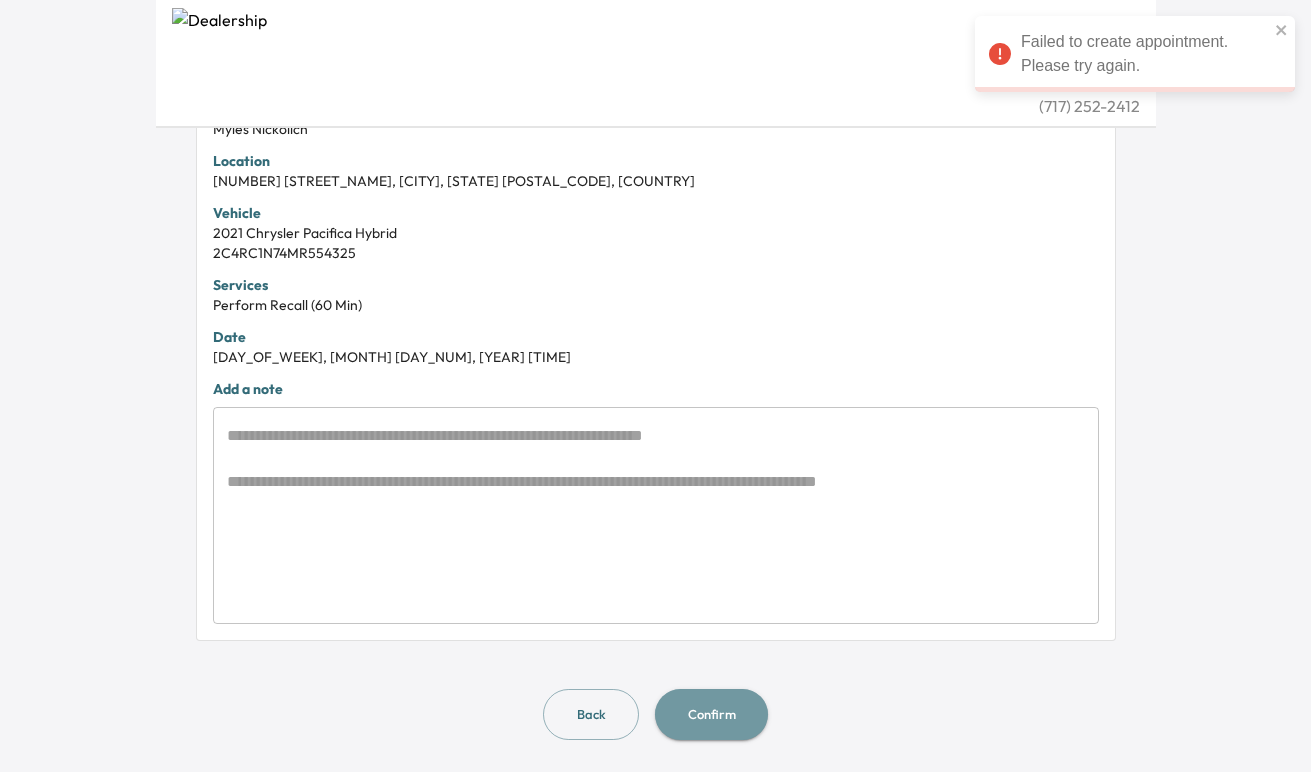 click on "Confirm" at bounding box center [711, 714] 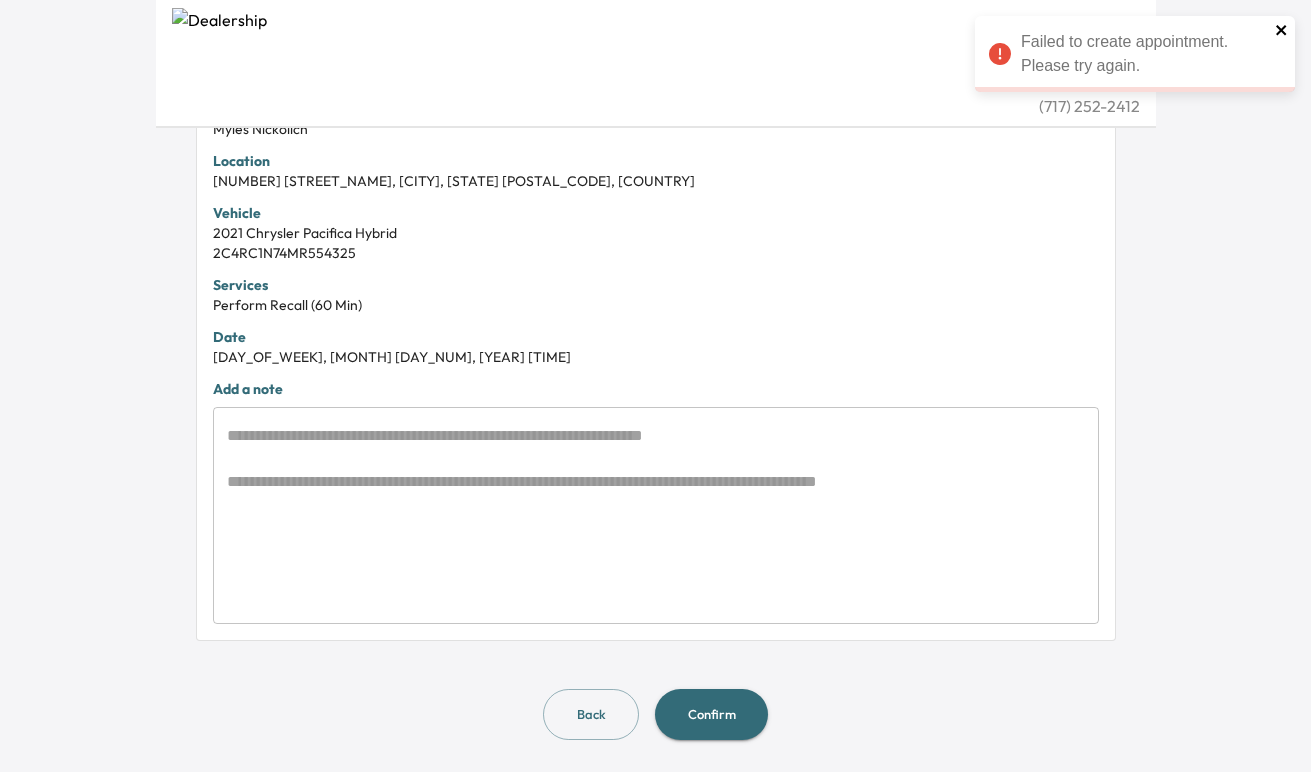 click 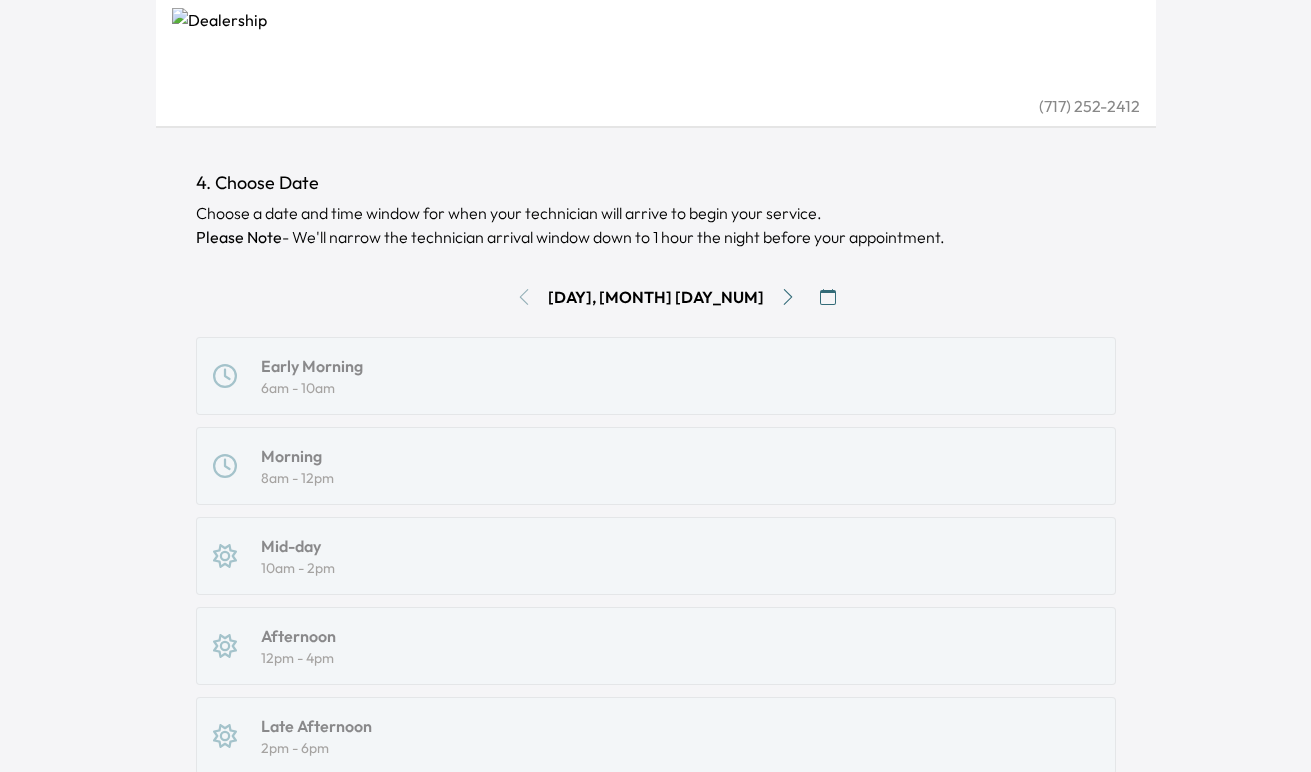 scroll, scrollTop: 0, scrollLeft: 0, axis: both 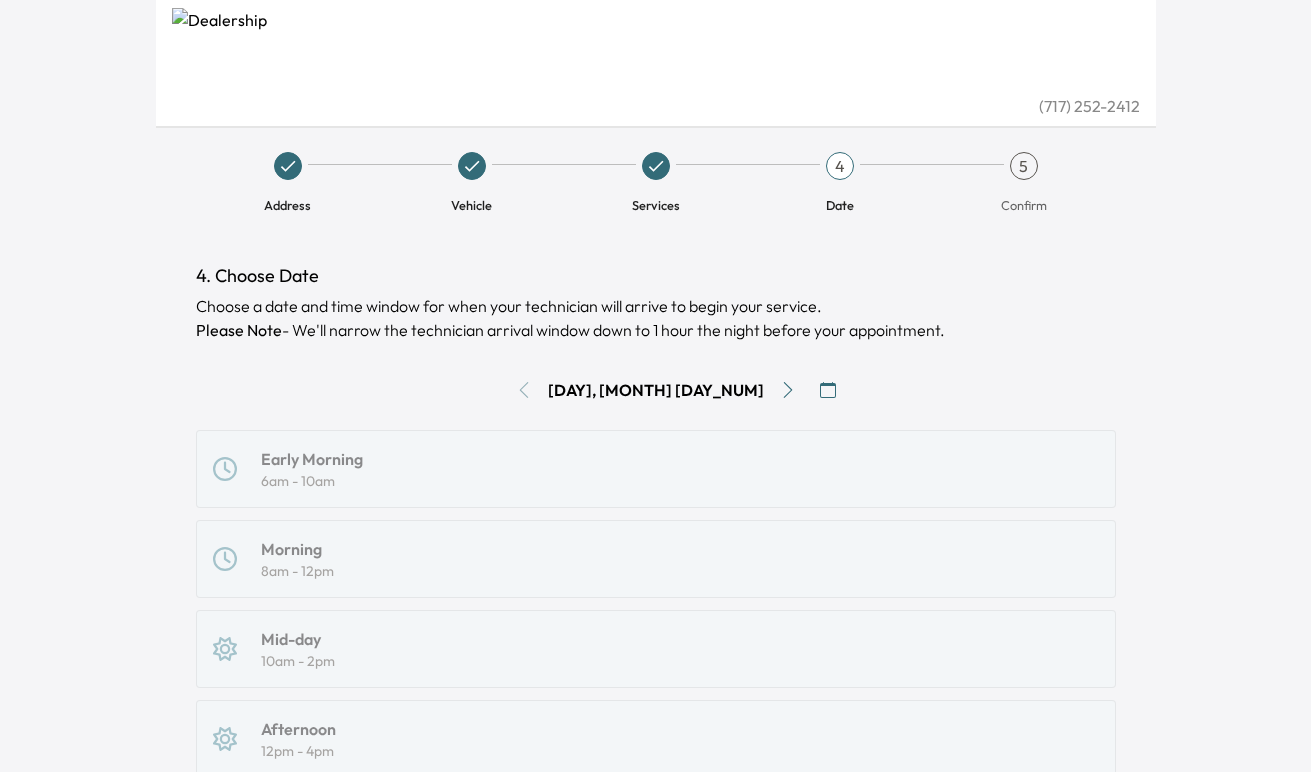 click 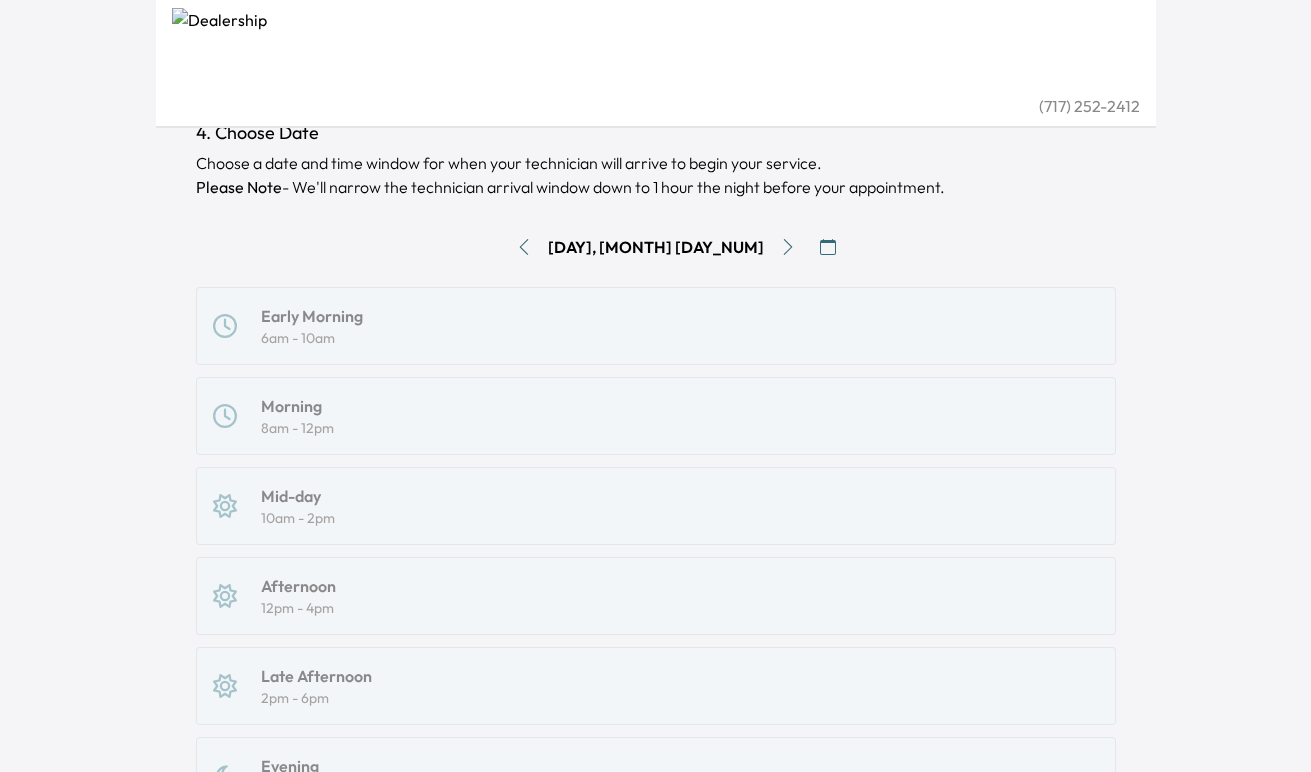 scroll, scrollTop: 146, scrollLeft: 0, axis: vertical 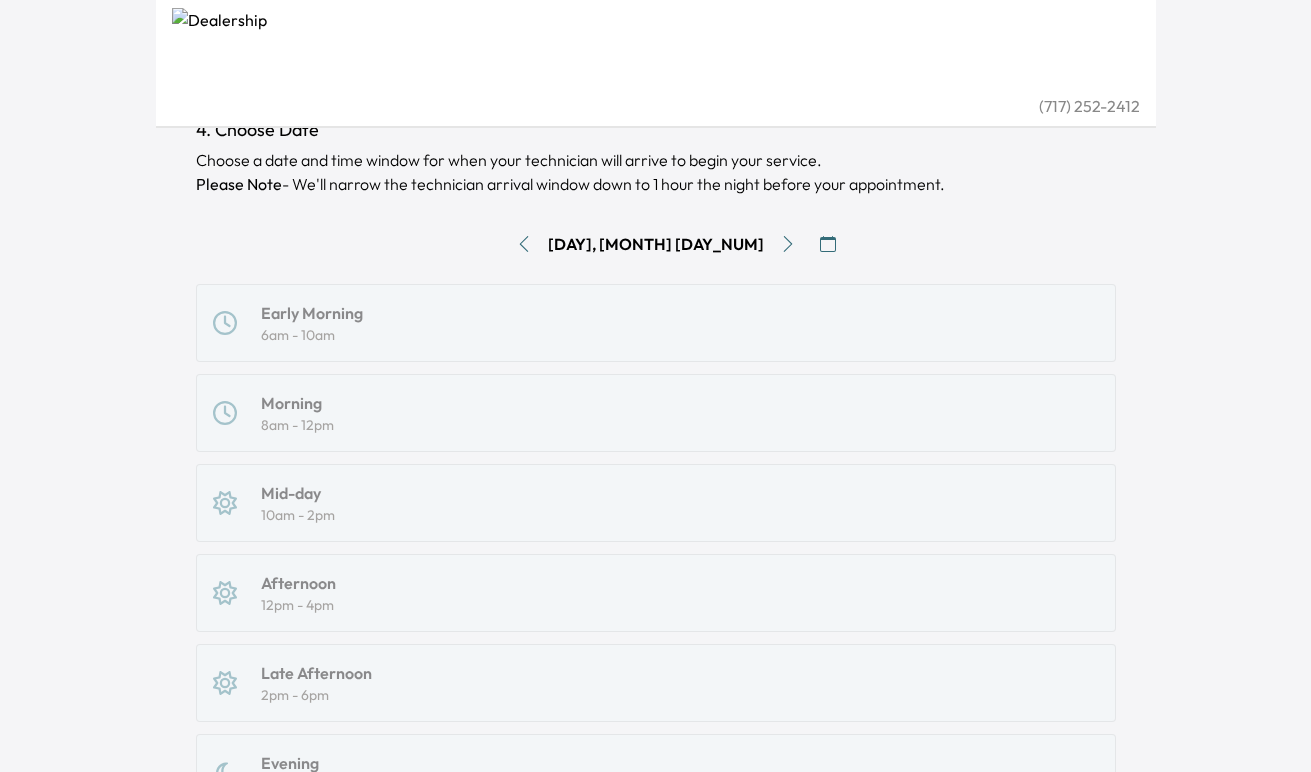click 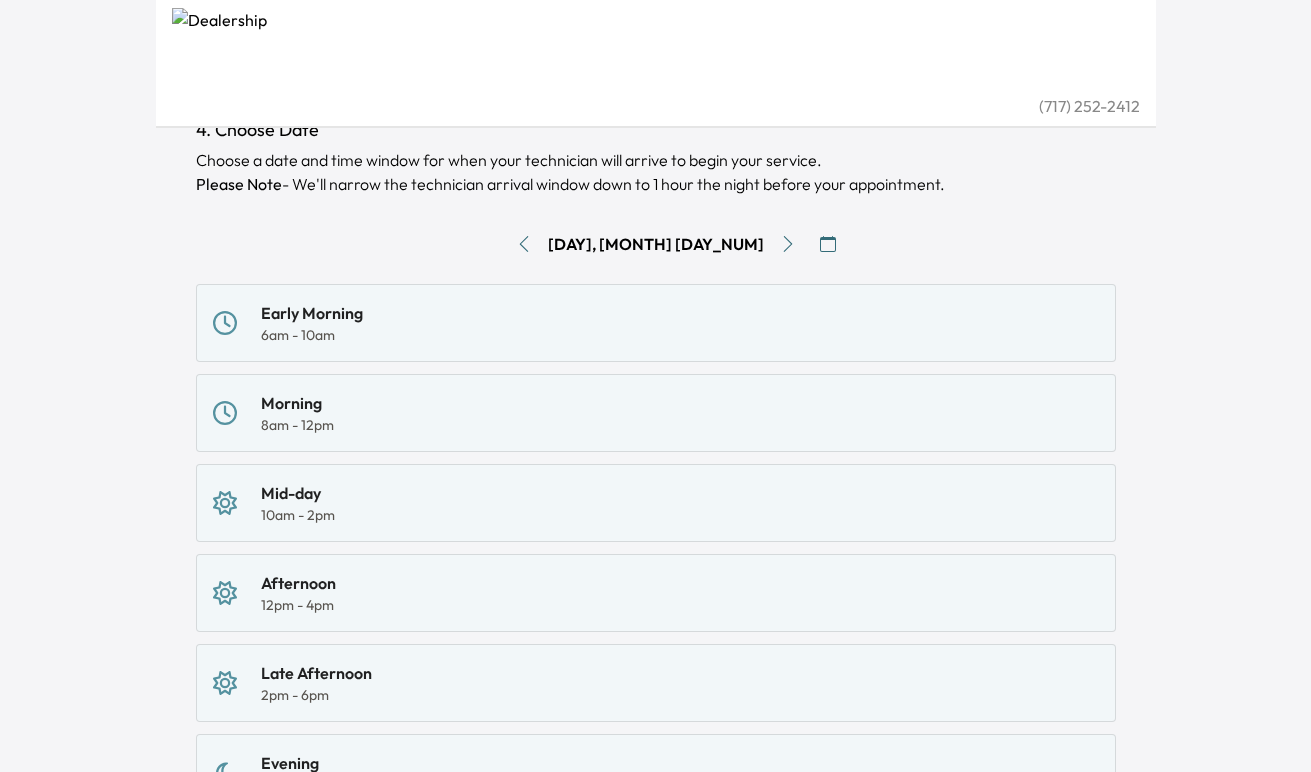 click 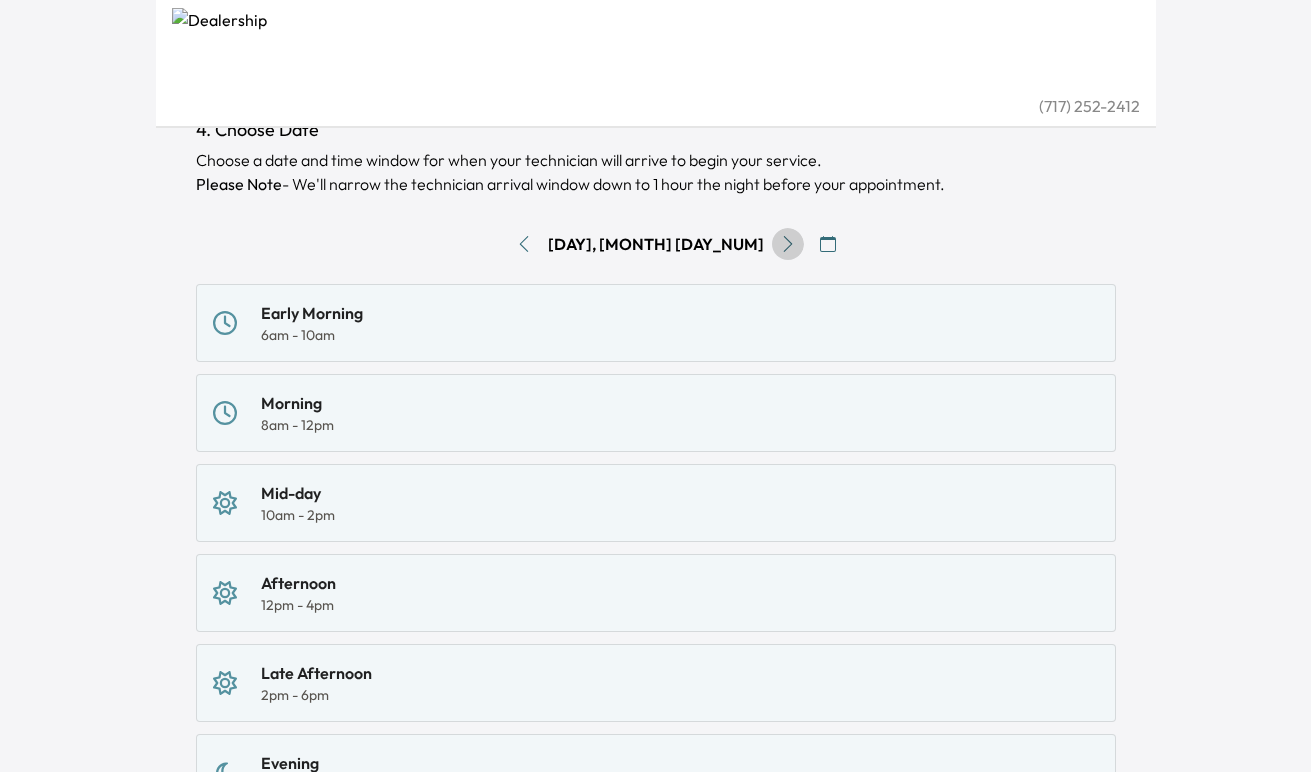 click 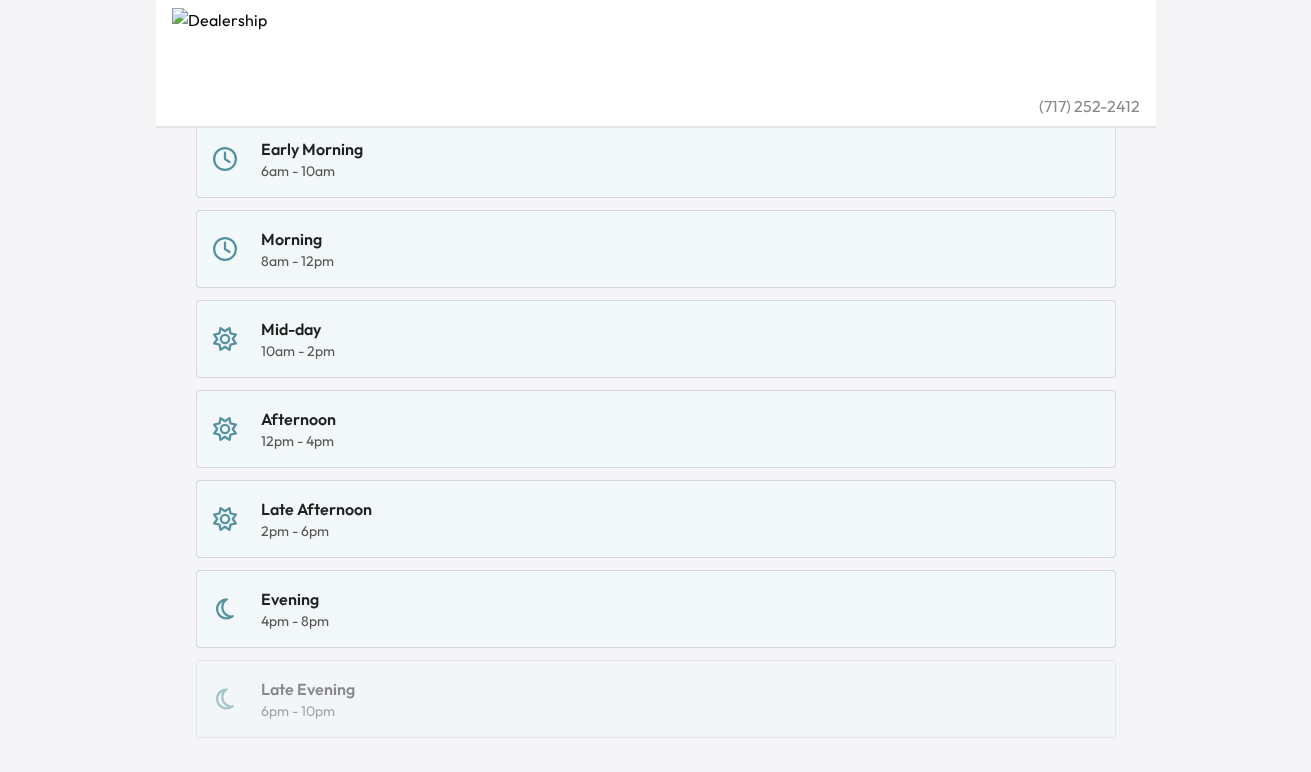 scroll, scrollTop: 381, scrollLeft: 0, axis: vertical 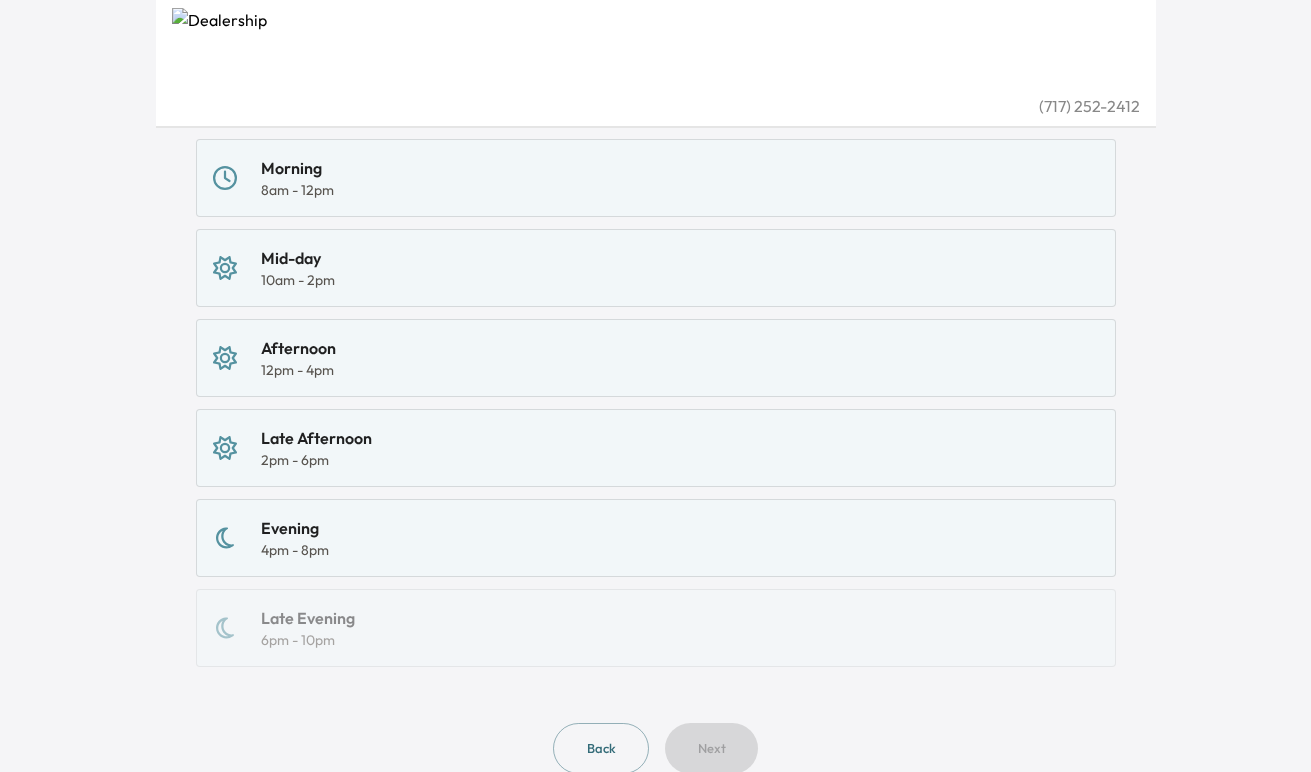 click on "Late Afternoon 2pm - 6pm" at bounding box center (656, 448) 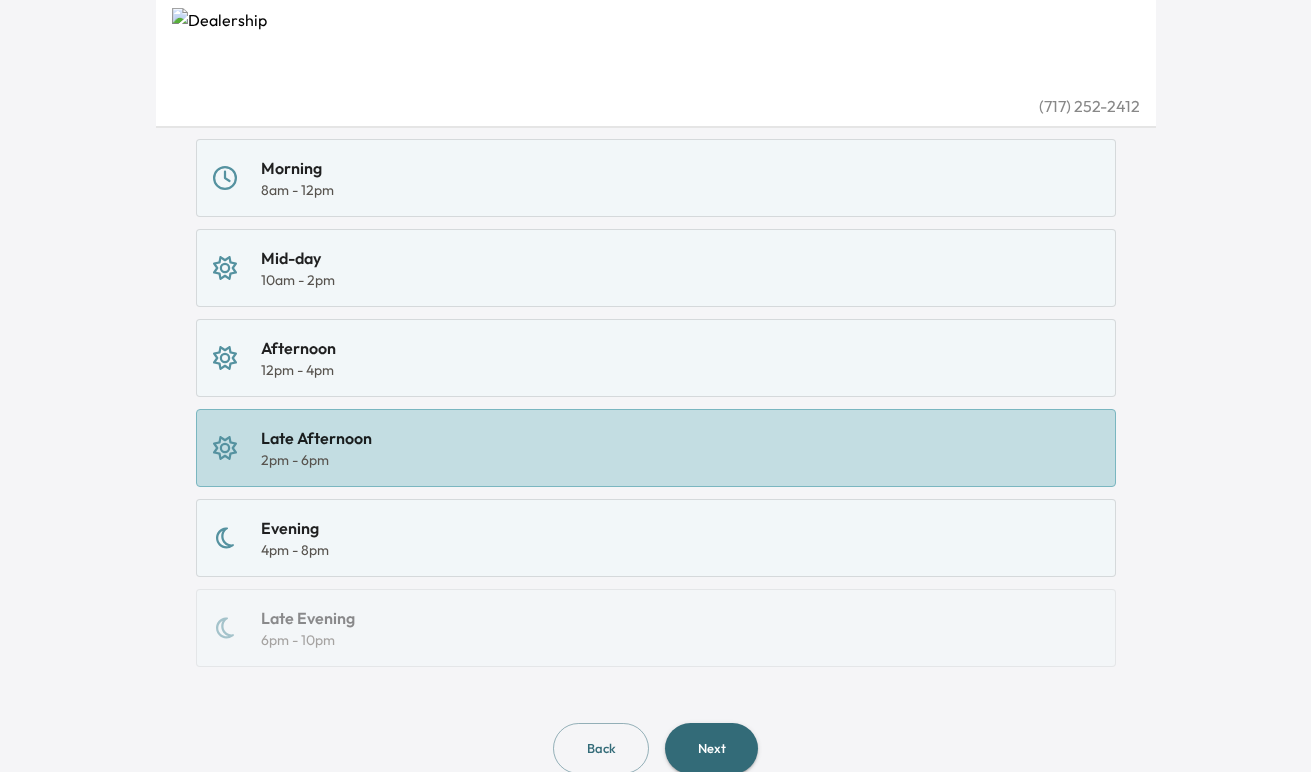 scroll, scrollTop: 447, scrollLeft: 0, axis: vertical 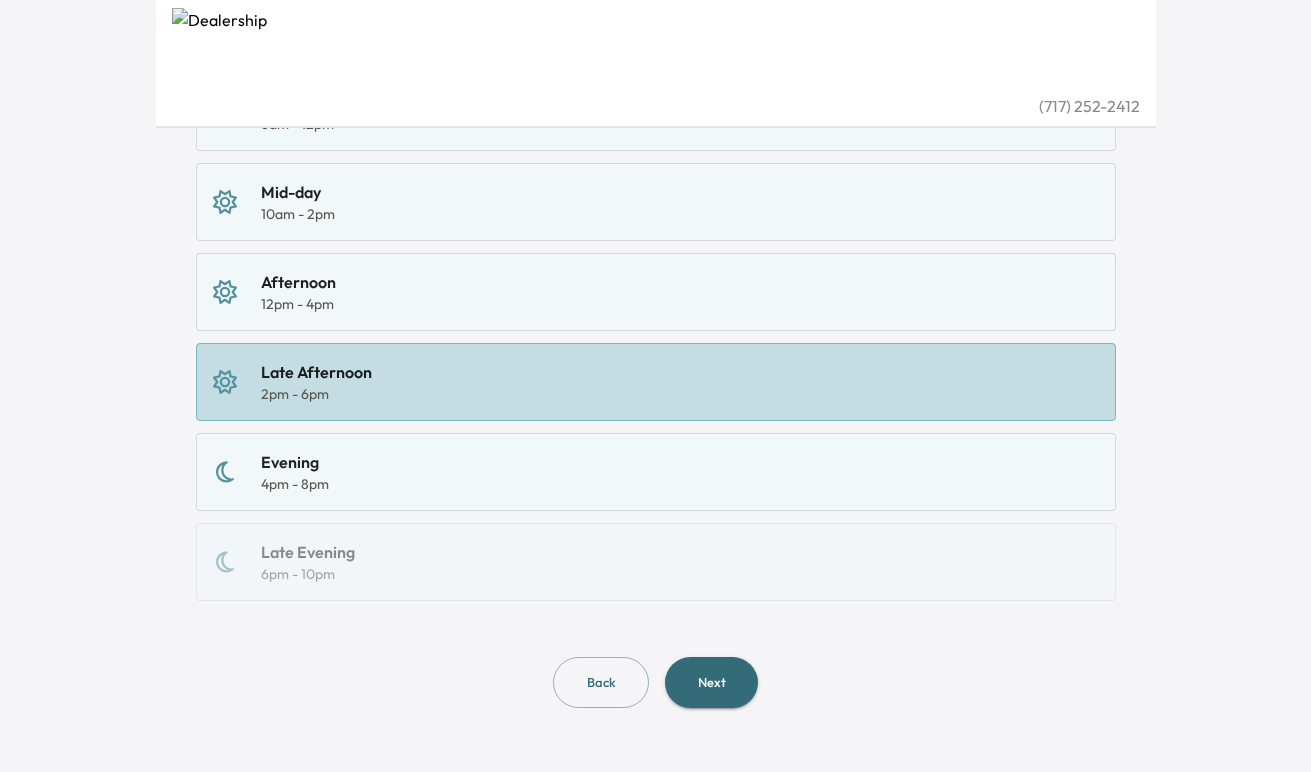 click on "[TIME_PERIOD]" at bounding box center (656, 472) 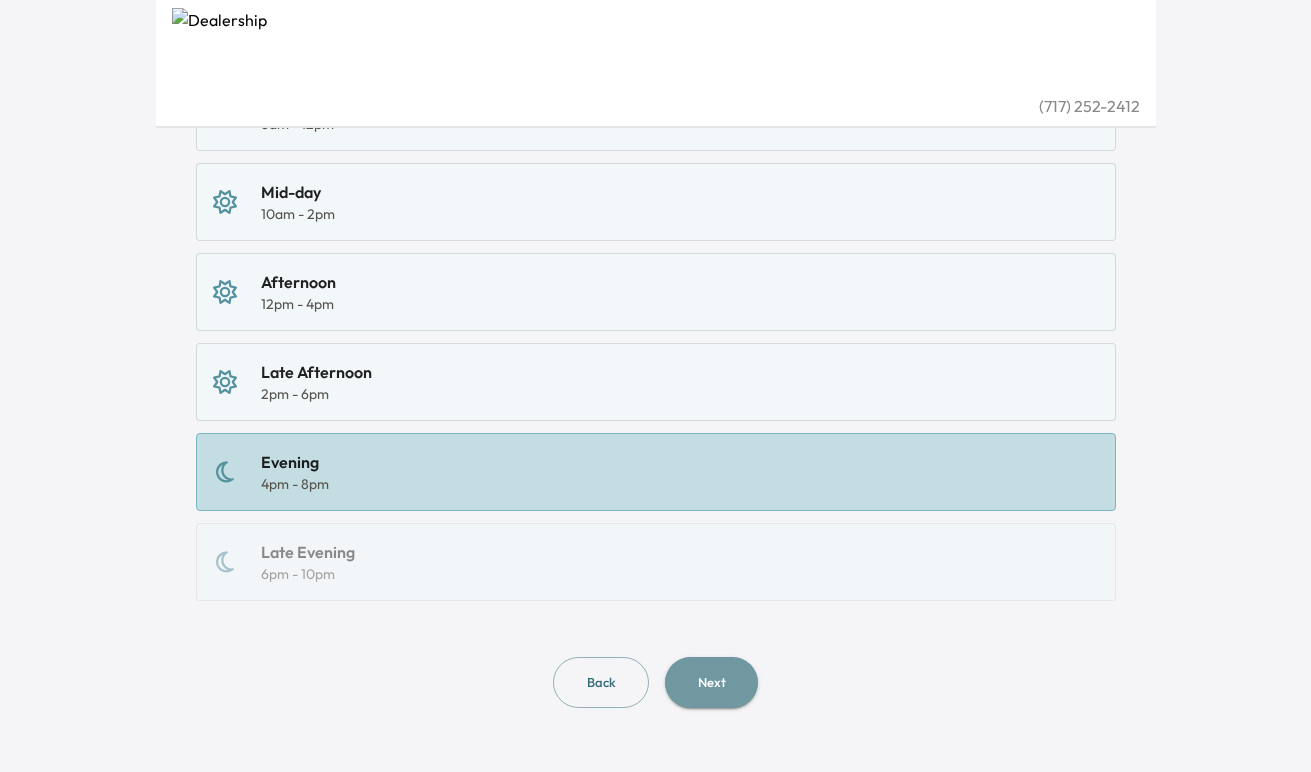 click on "Next" at bounding box center [711, 682] 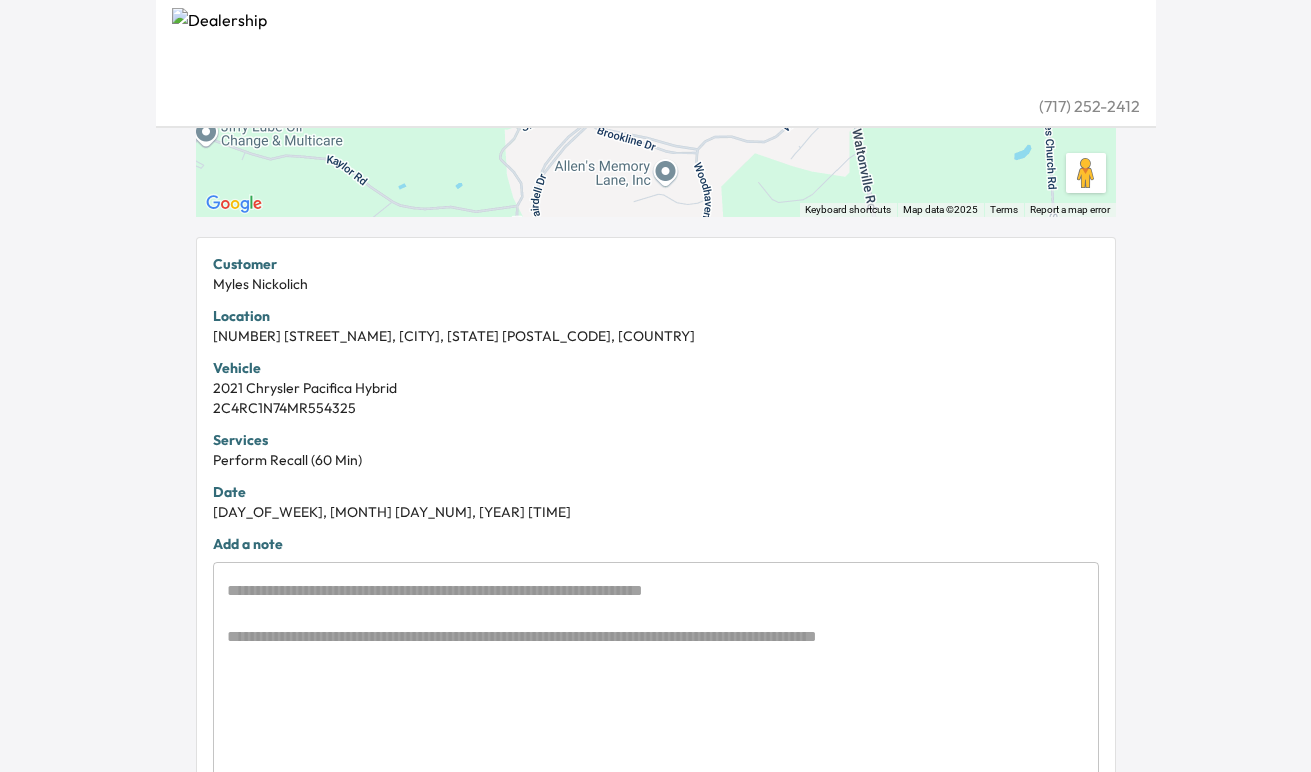 scroll, scrollTop: 476, scrollLeft: 0, axis: vertical 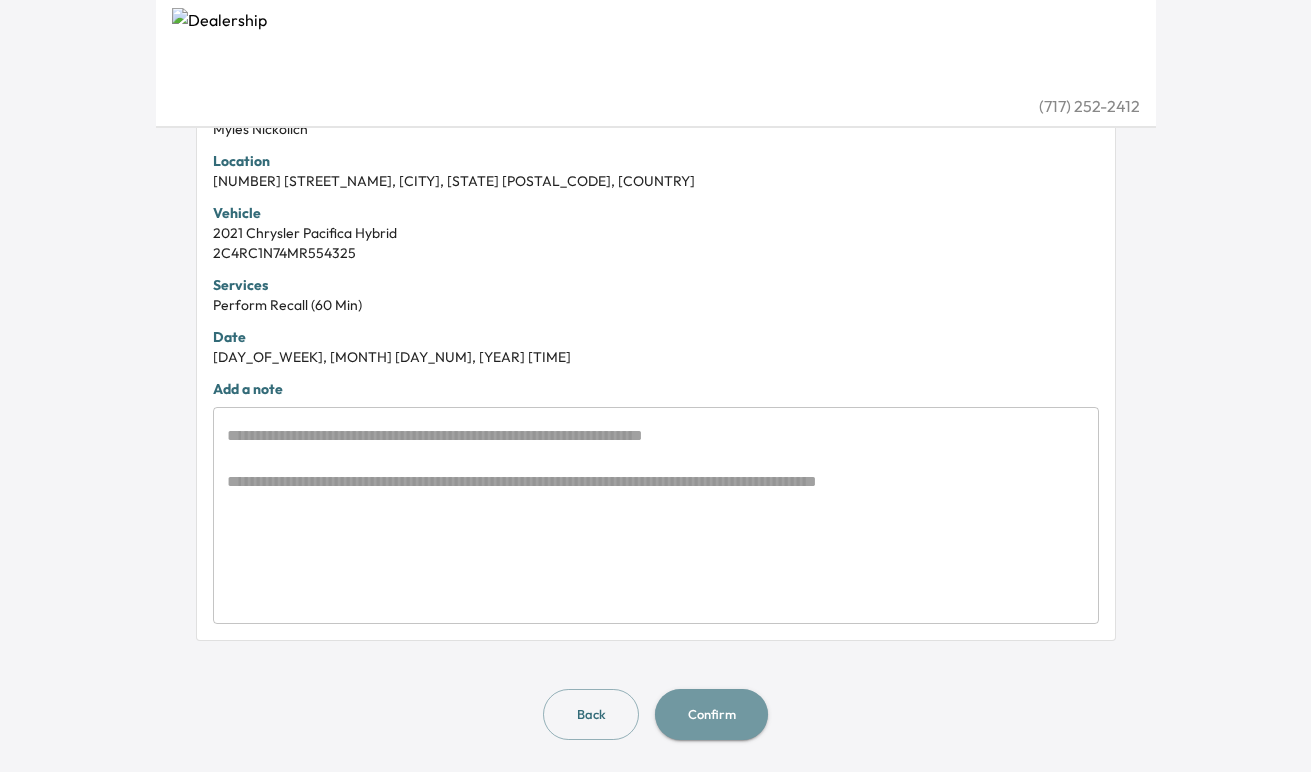 click on "Confirm" at bounding box center (711, 714) 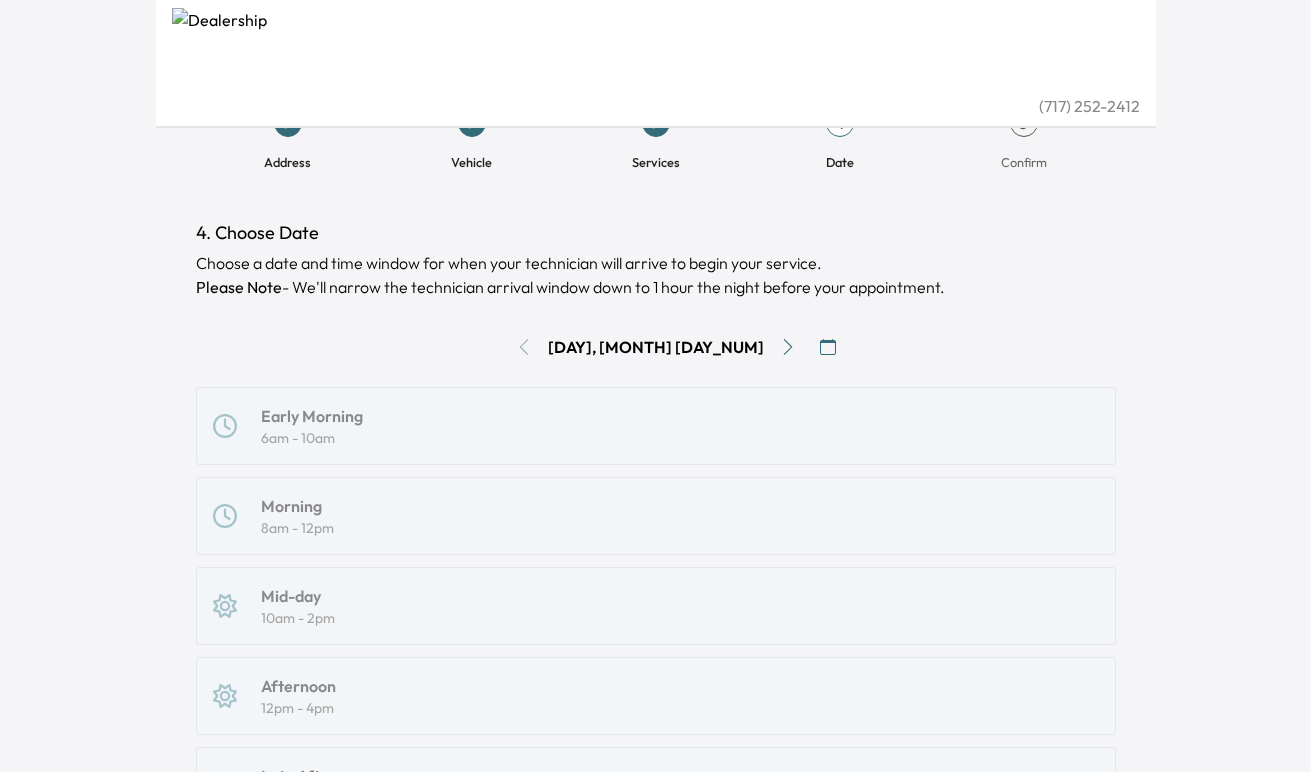 scroll, scrollTop: 0, scrollLeft: 0, axis: both 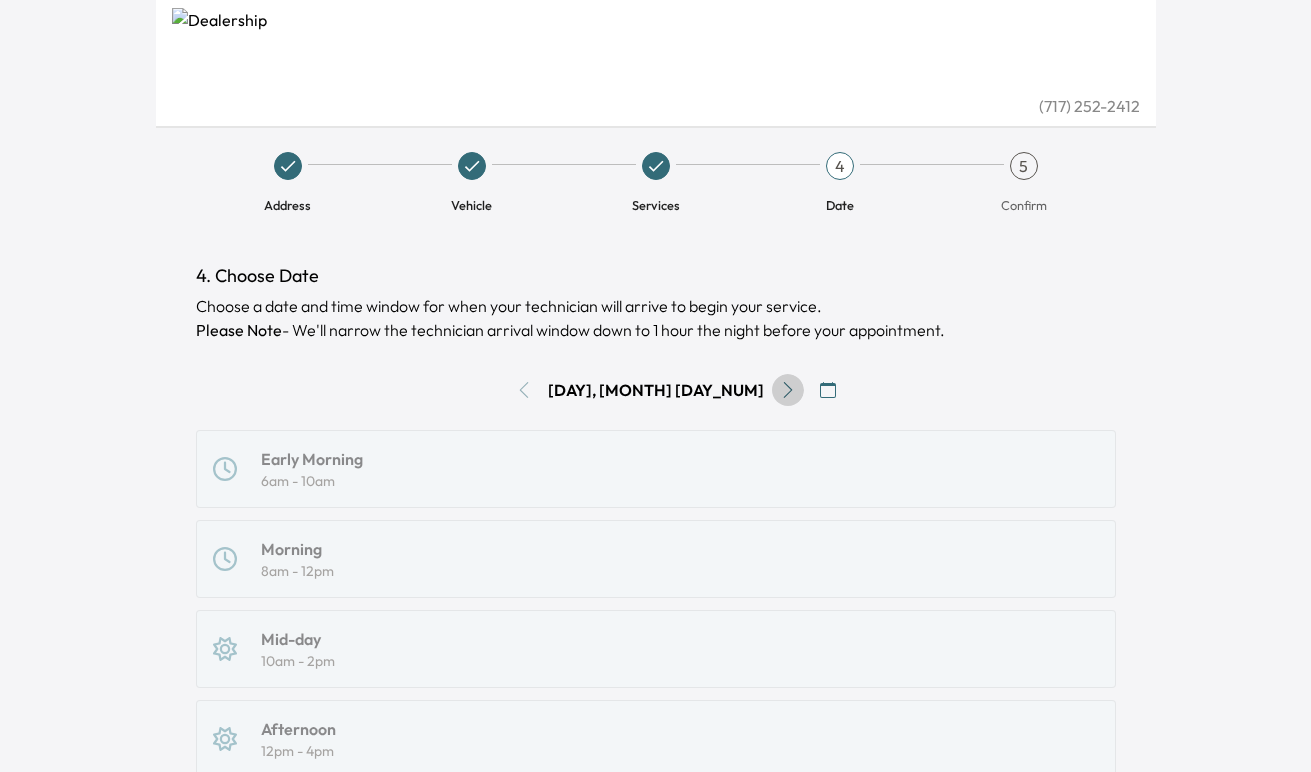 click at bounding box center [788, 390] 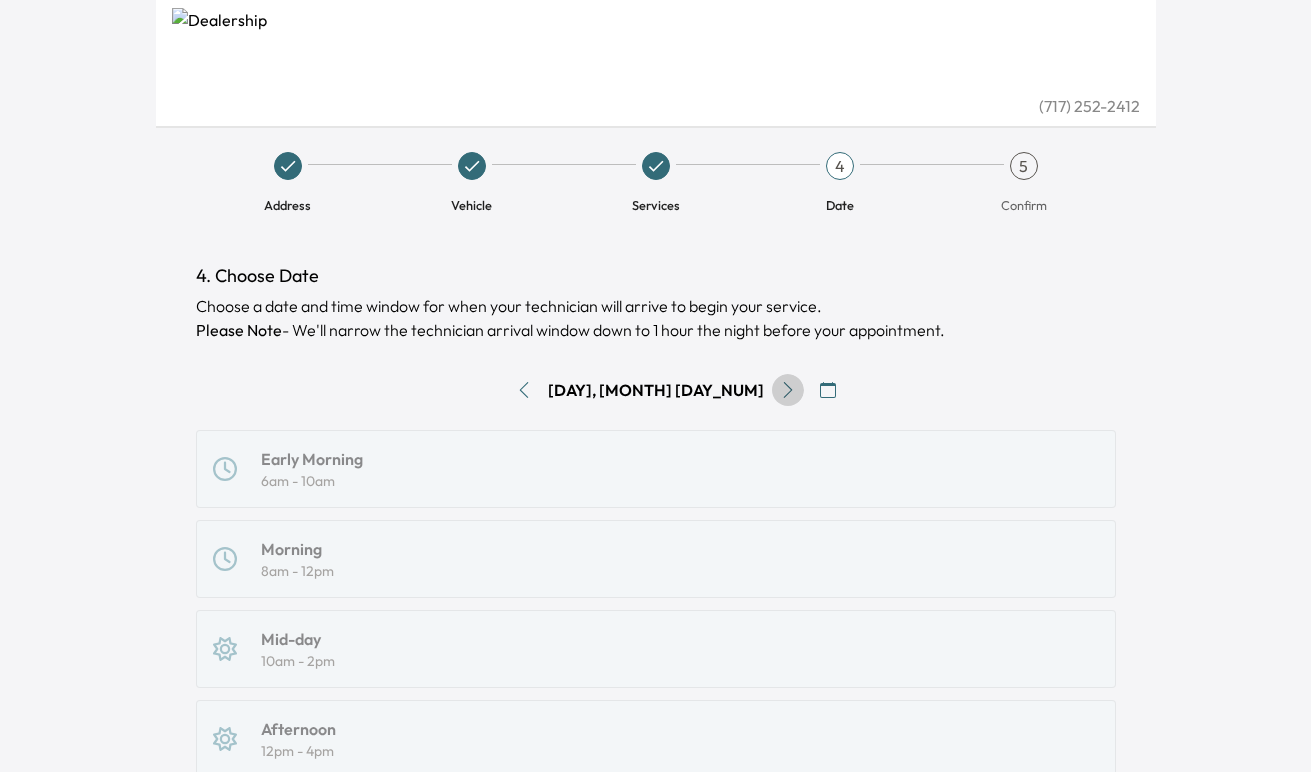click 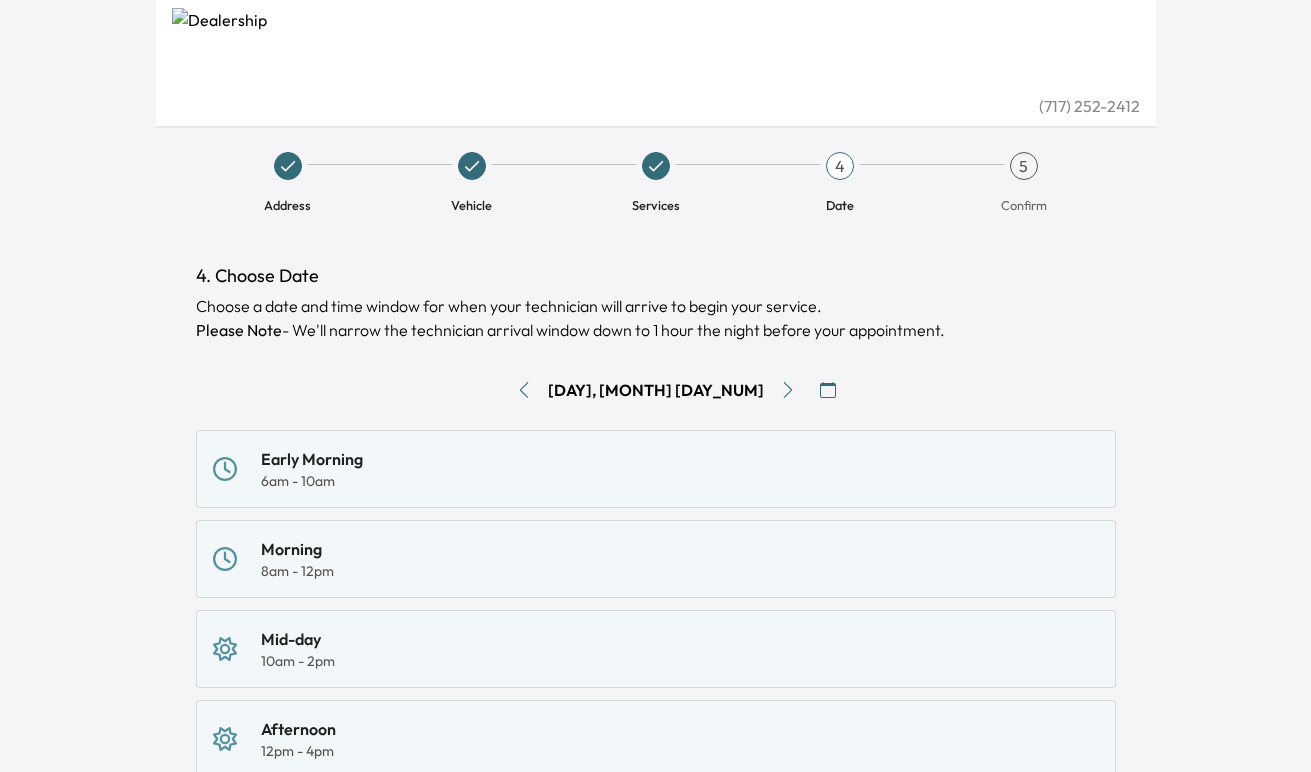 click 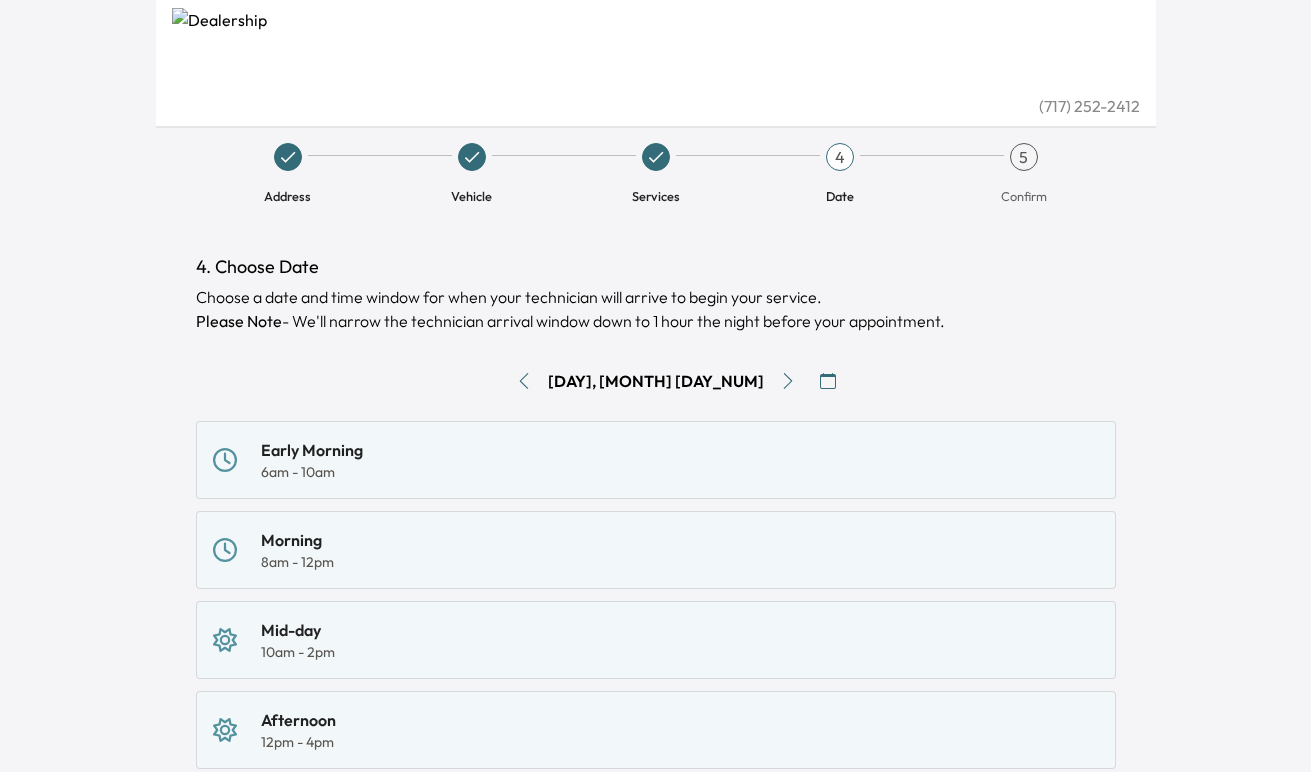 scroll, scrollTop: 3, scrollLeft: 0, axis: vertical 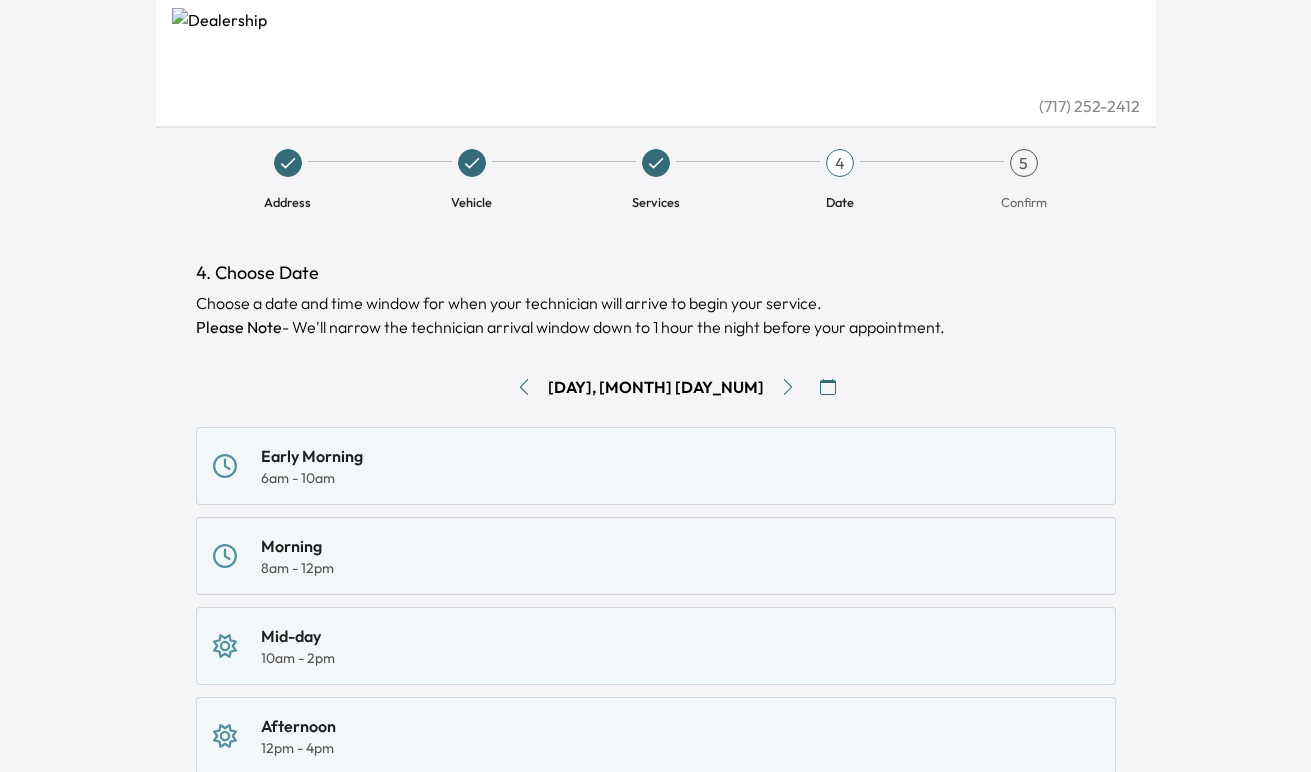 click 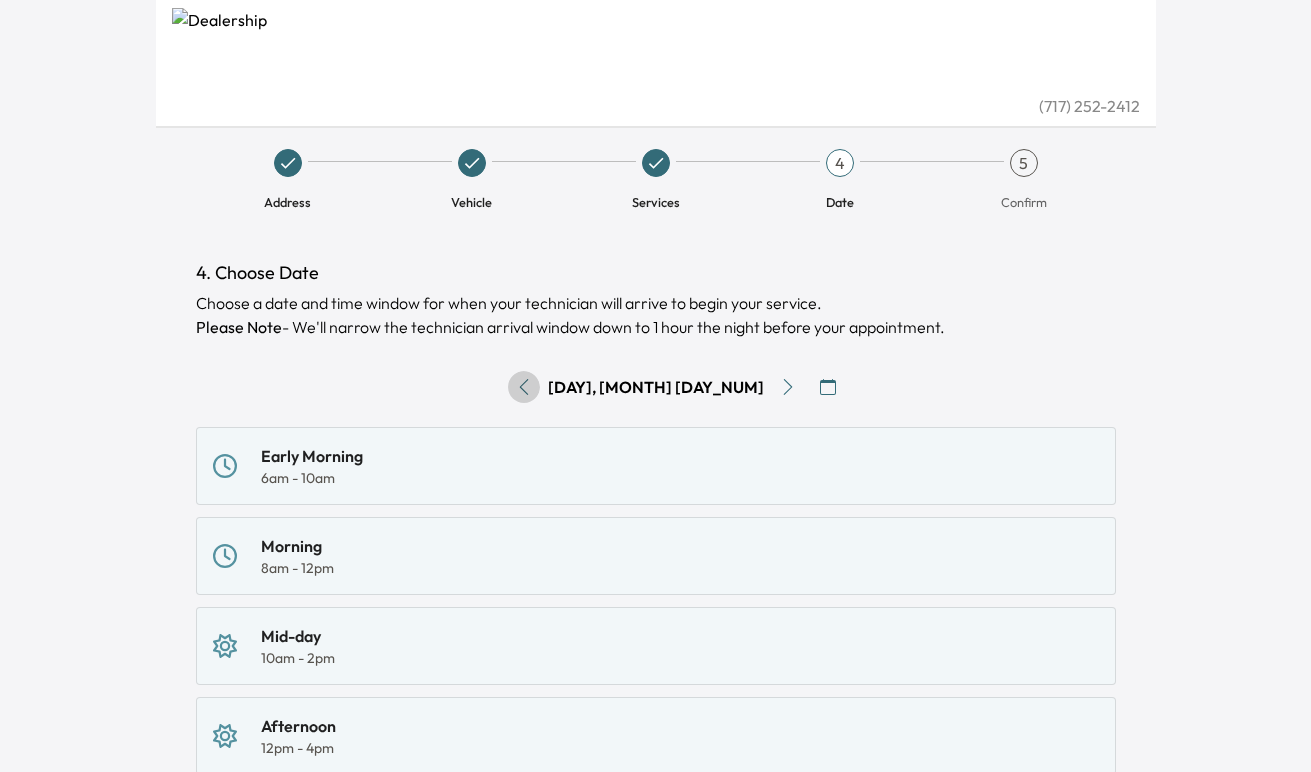 click at bounding box center [524, 387] 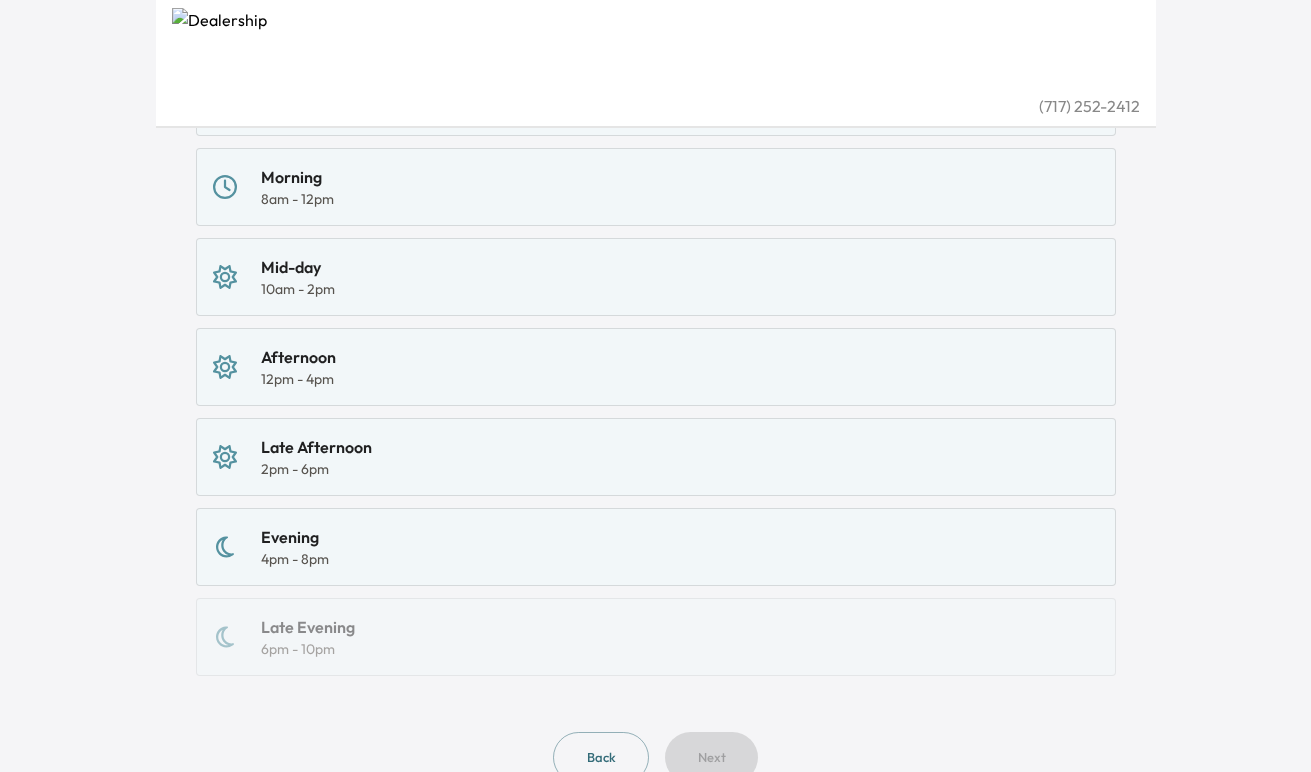 scroll, scrollTop: 430, scrollLeft: 0, axis: vertical 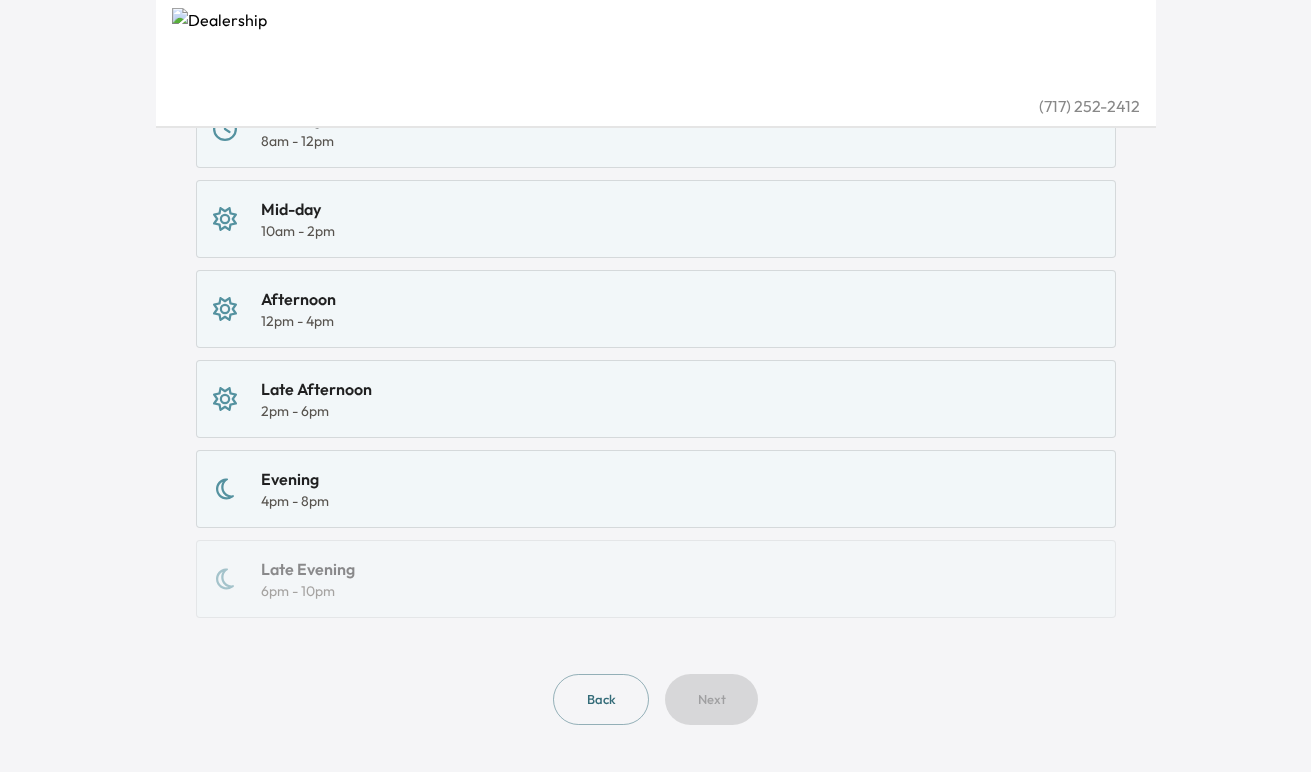 click on "Late Afternoon 2pm - 6pm" at bounding box center (656, 399) 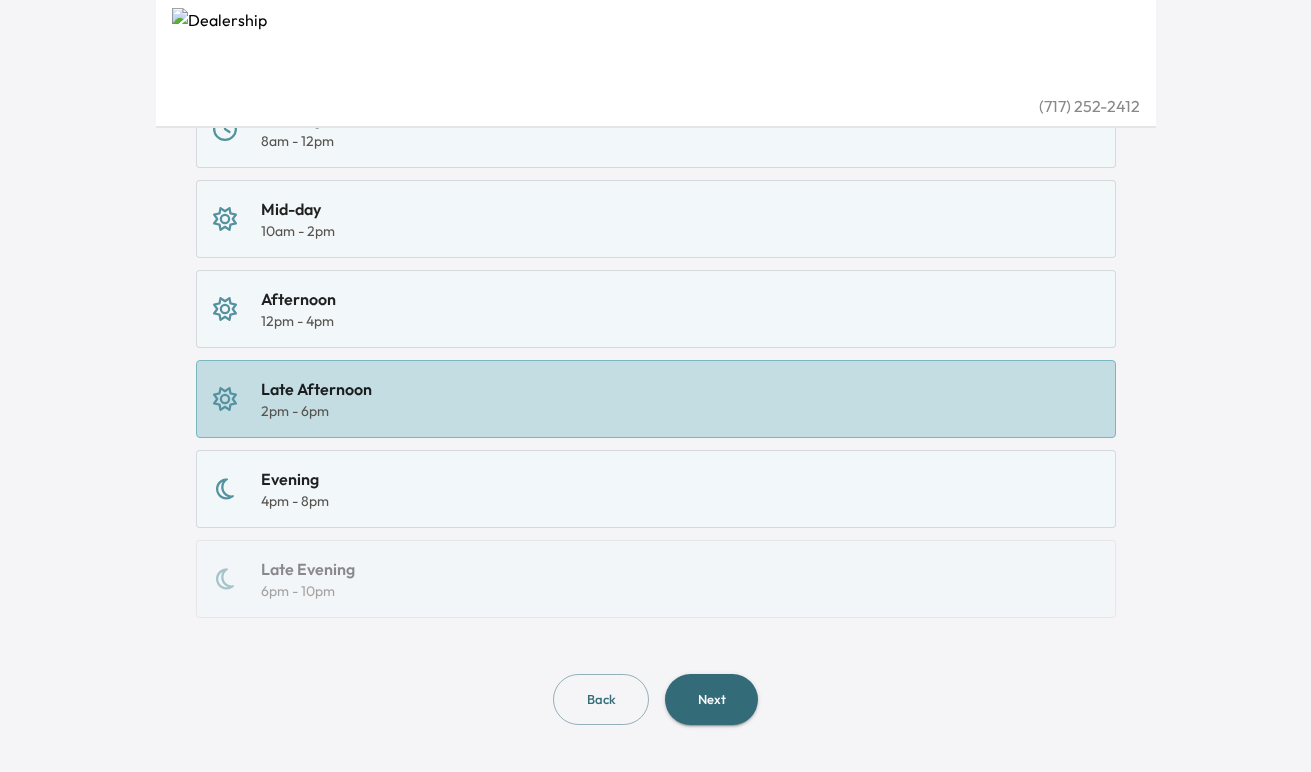 click on "Next" at bounding box center (711, 699) 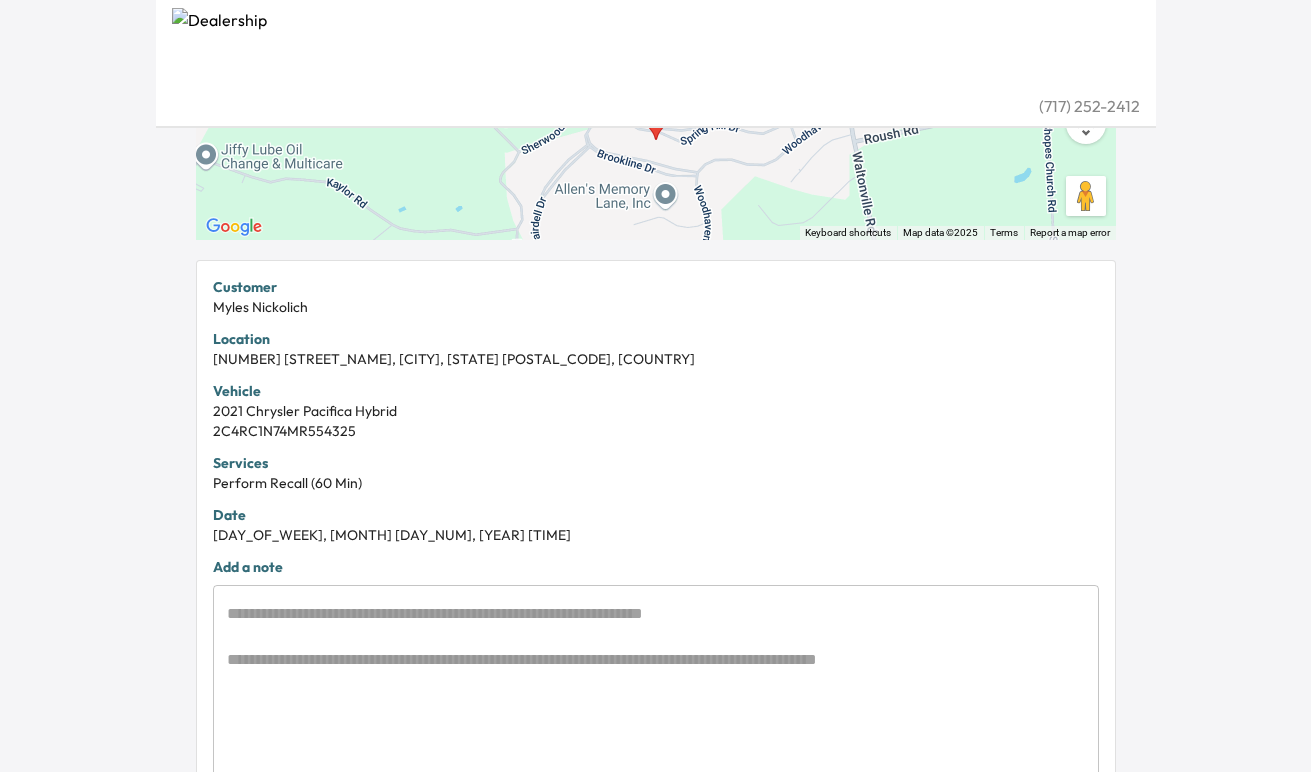 scroll, scrollTop: 476, scrollLeft: 0, axis: vertical 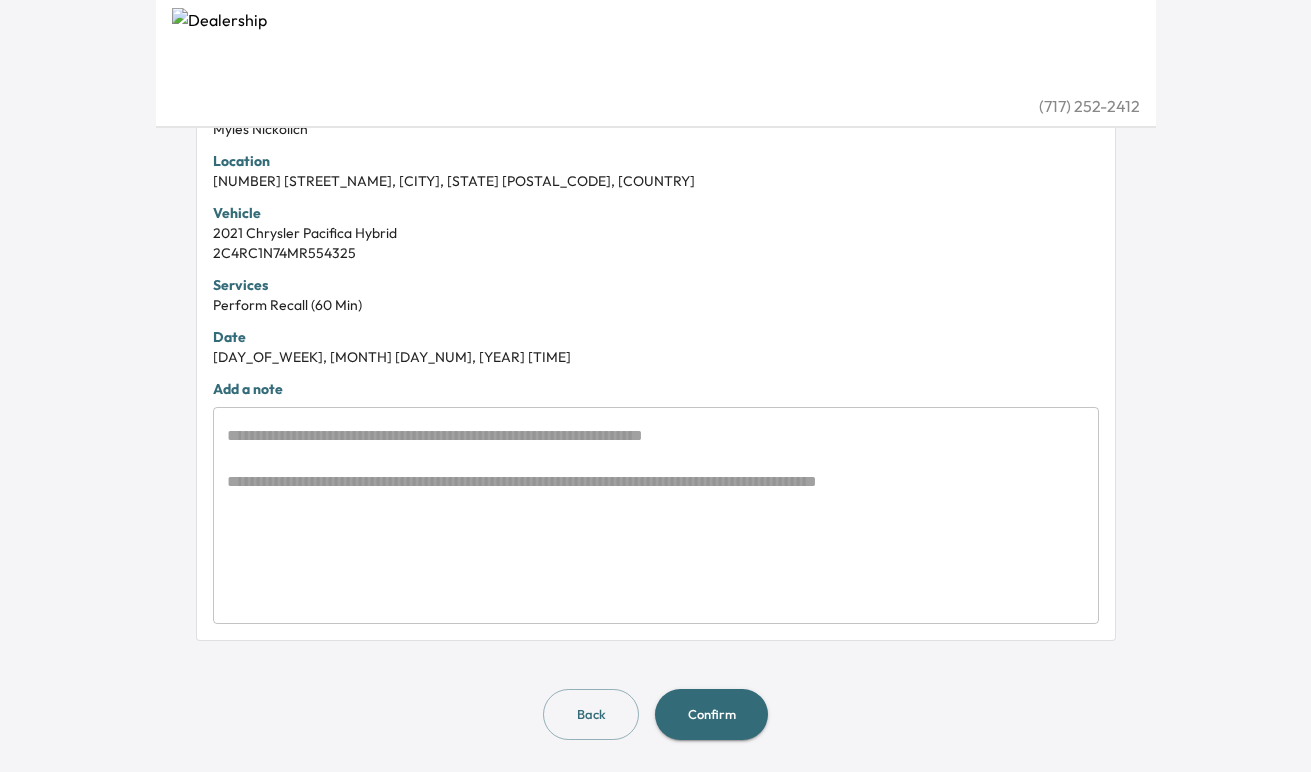 click on "Confirm" at bounding box center [711, 714] 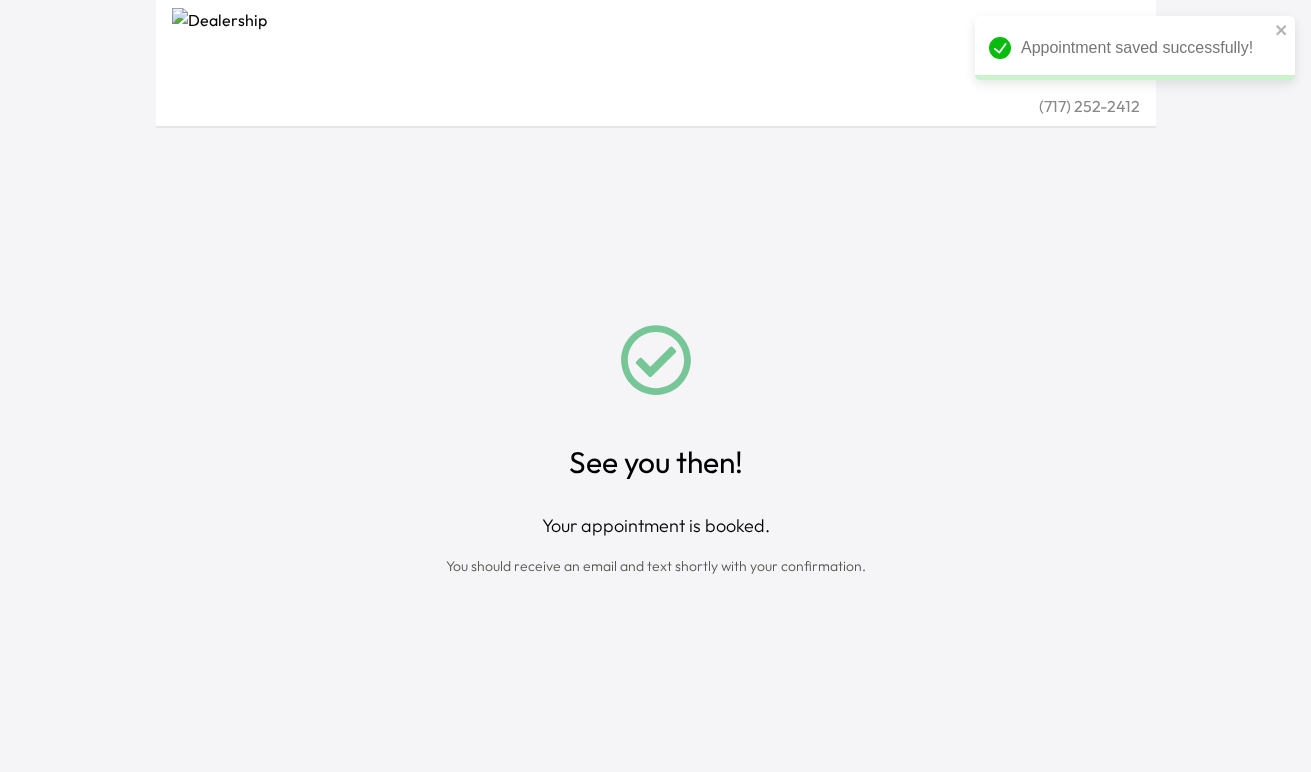 scroll, scrollTop: 0, scrollLeft: 0, axis: both 